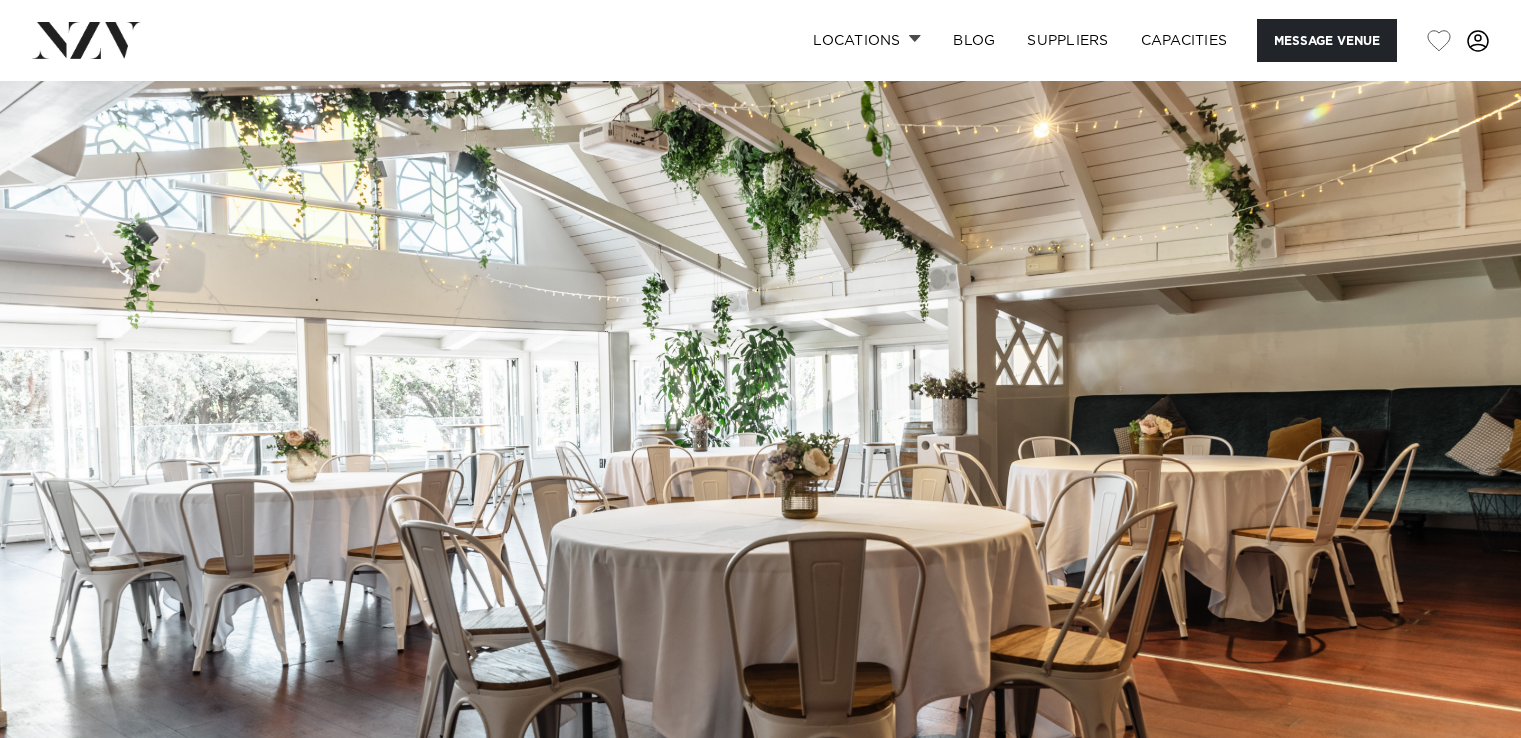 scroll, scrollTop: 665, scrollLeft: 0, axis: vertical 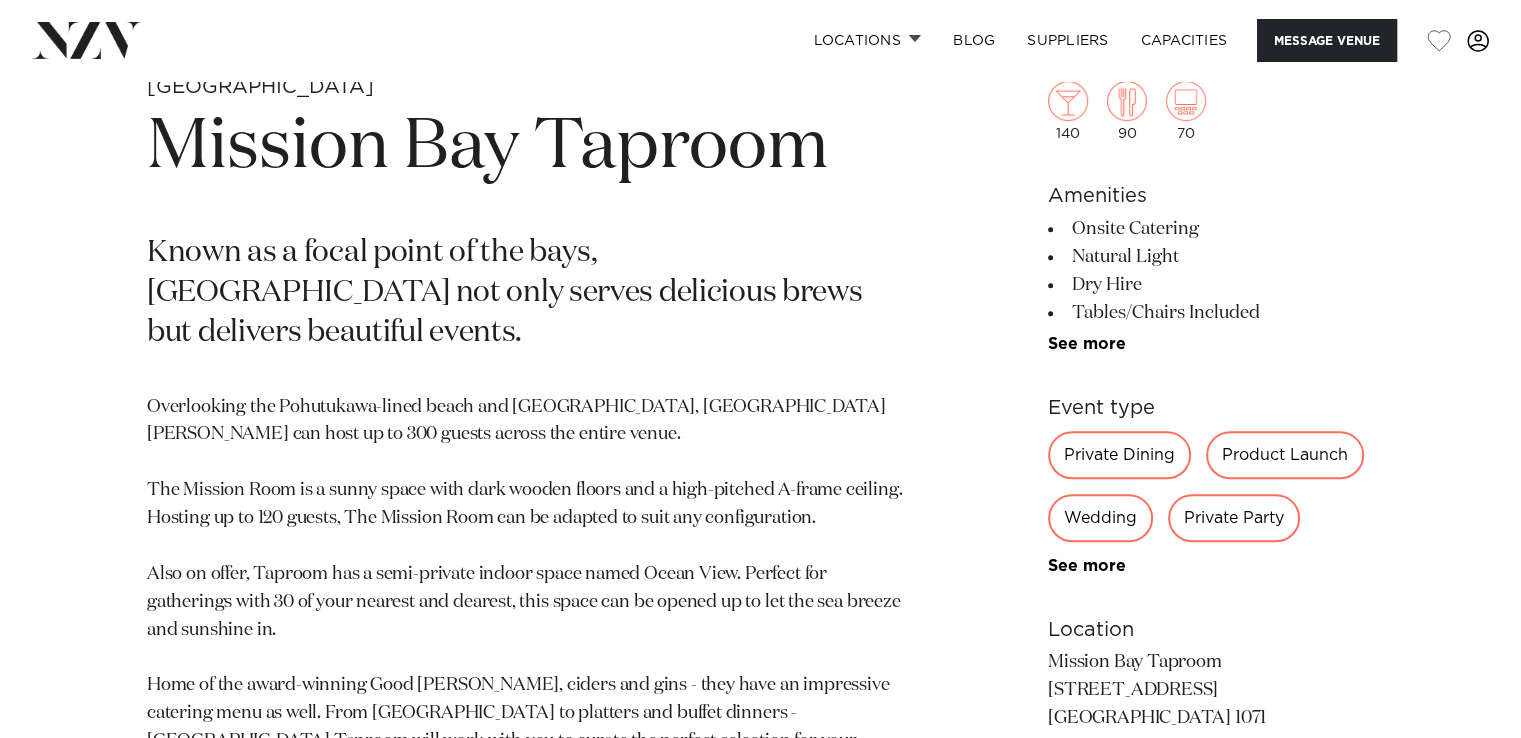click on "Private Party" at bounding box center (1234, 518) 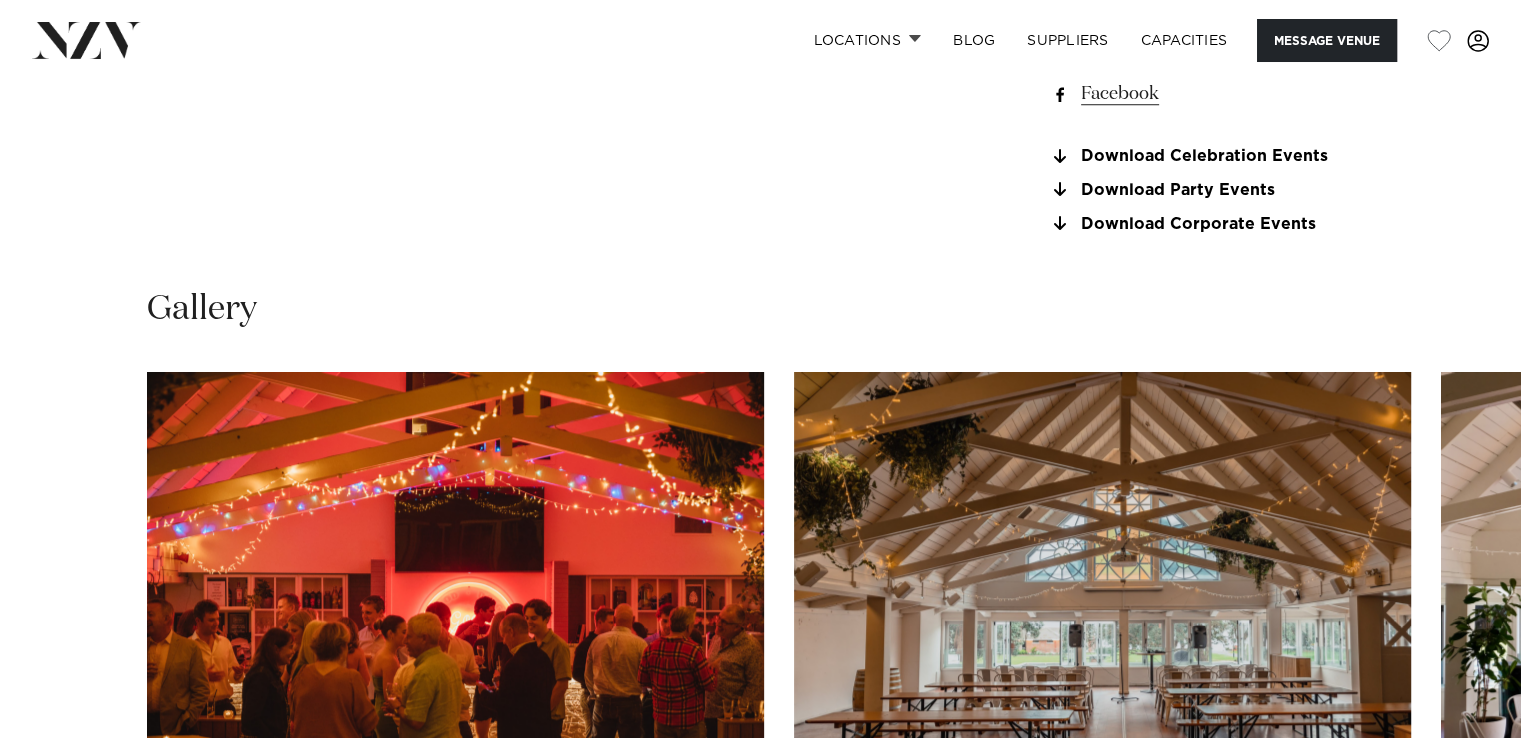 scroll, scrollTop: 1900, scrollLeft: 0, axis: vertical 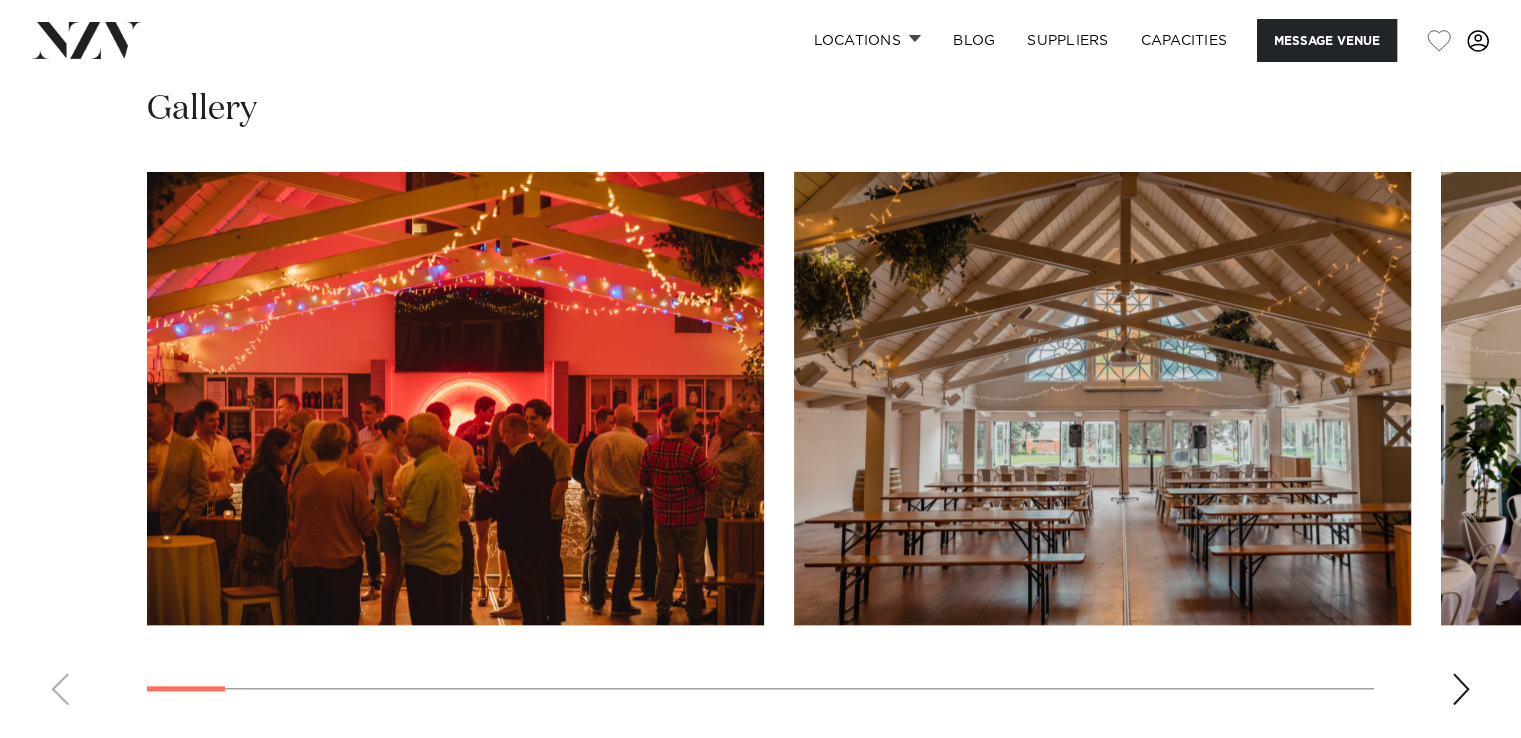 click at bounding box center (1461, 689) 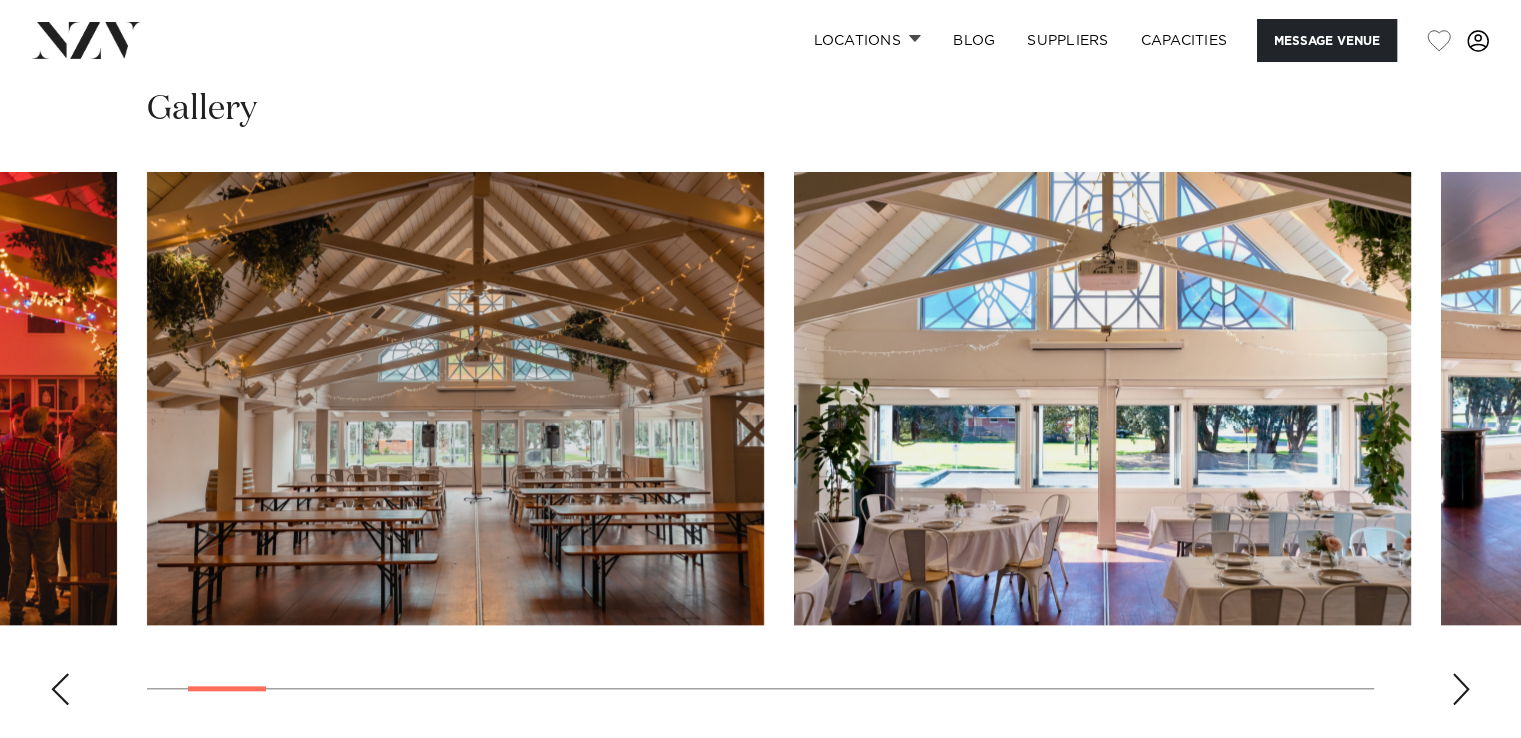 click at bounding box center [1461, 689] 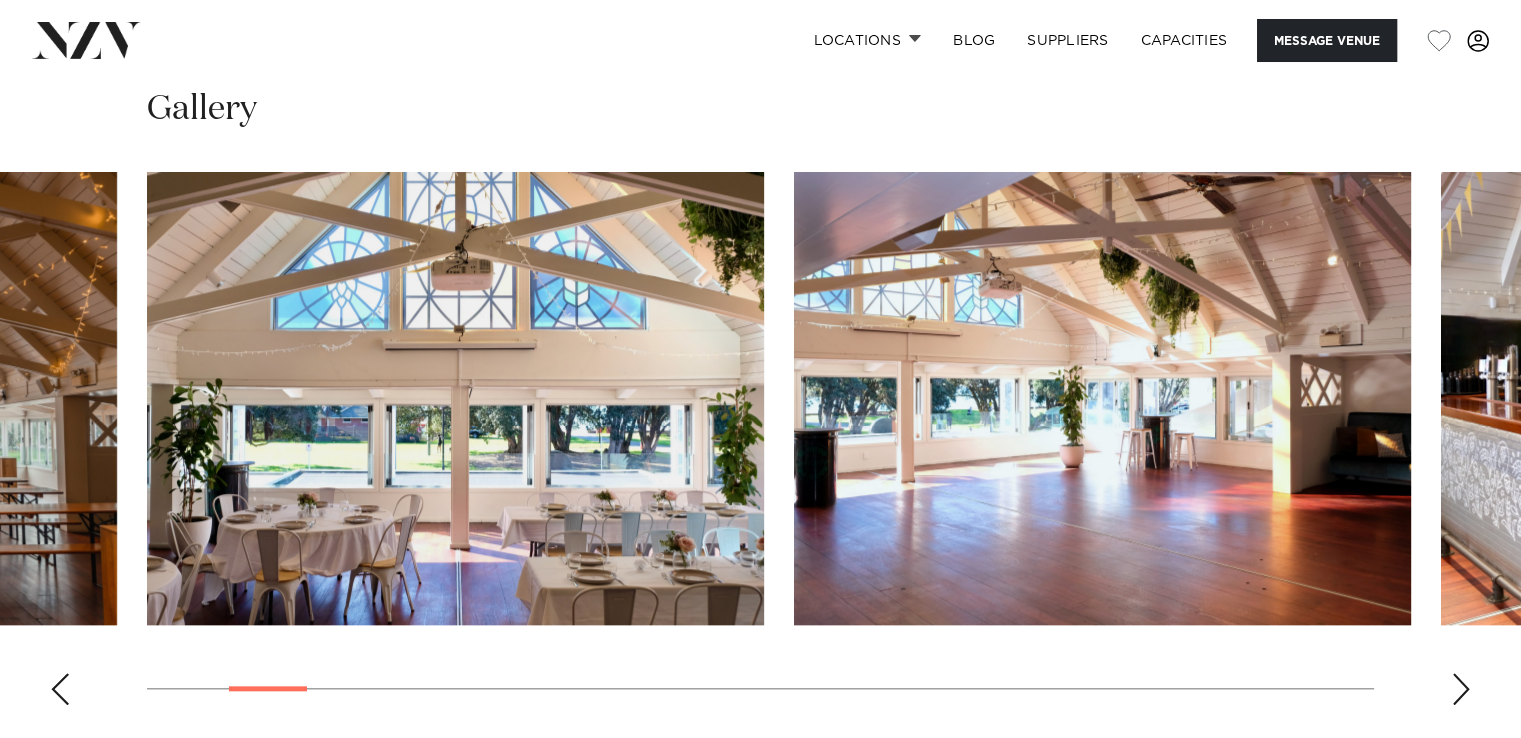 click at bounding box center [1461, 689] 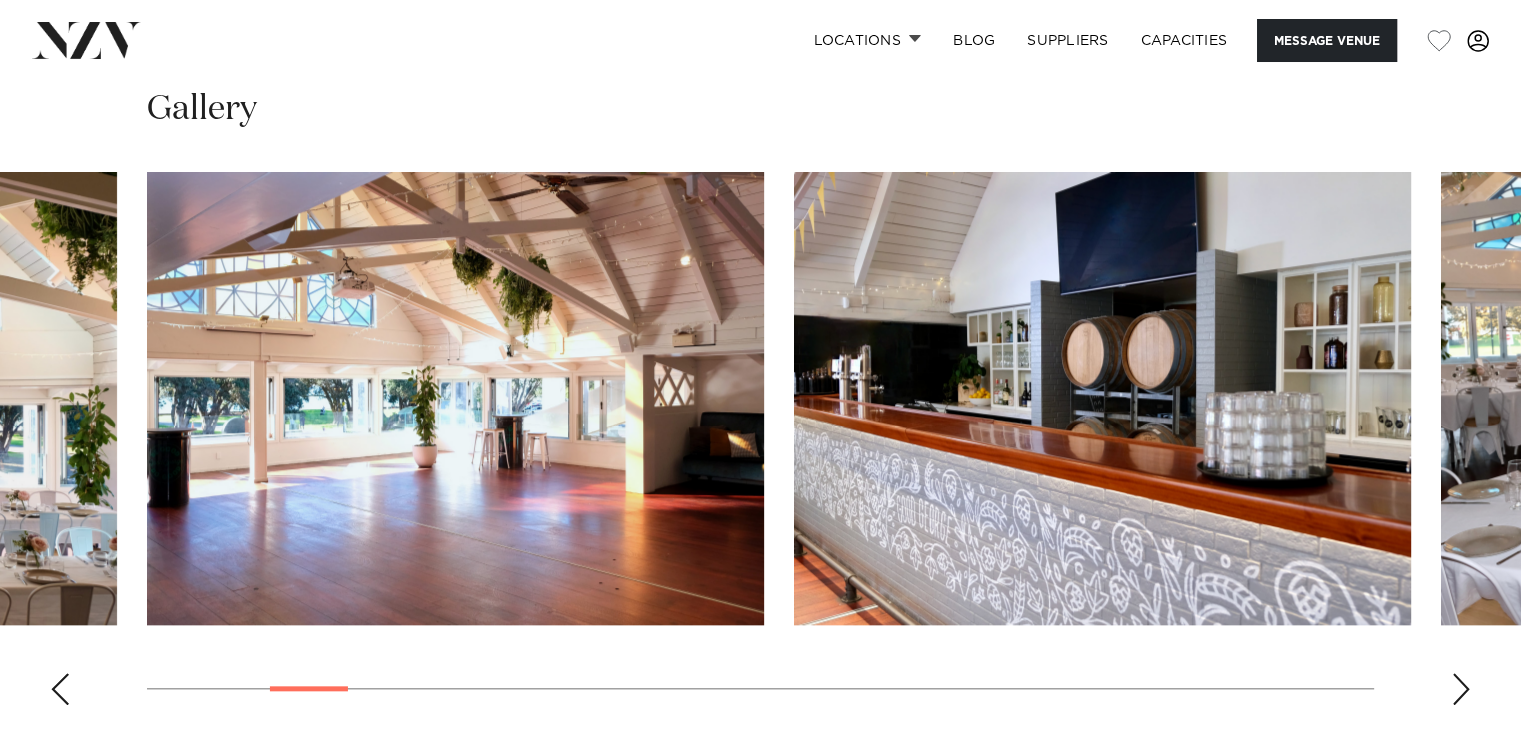 click at bounding box center [1461, 689] 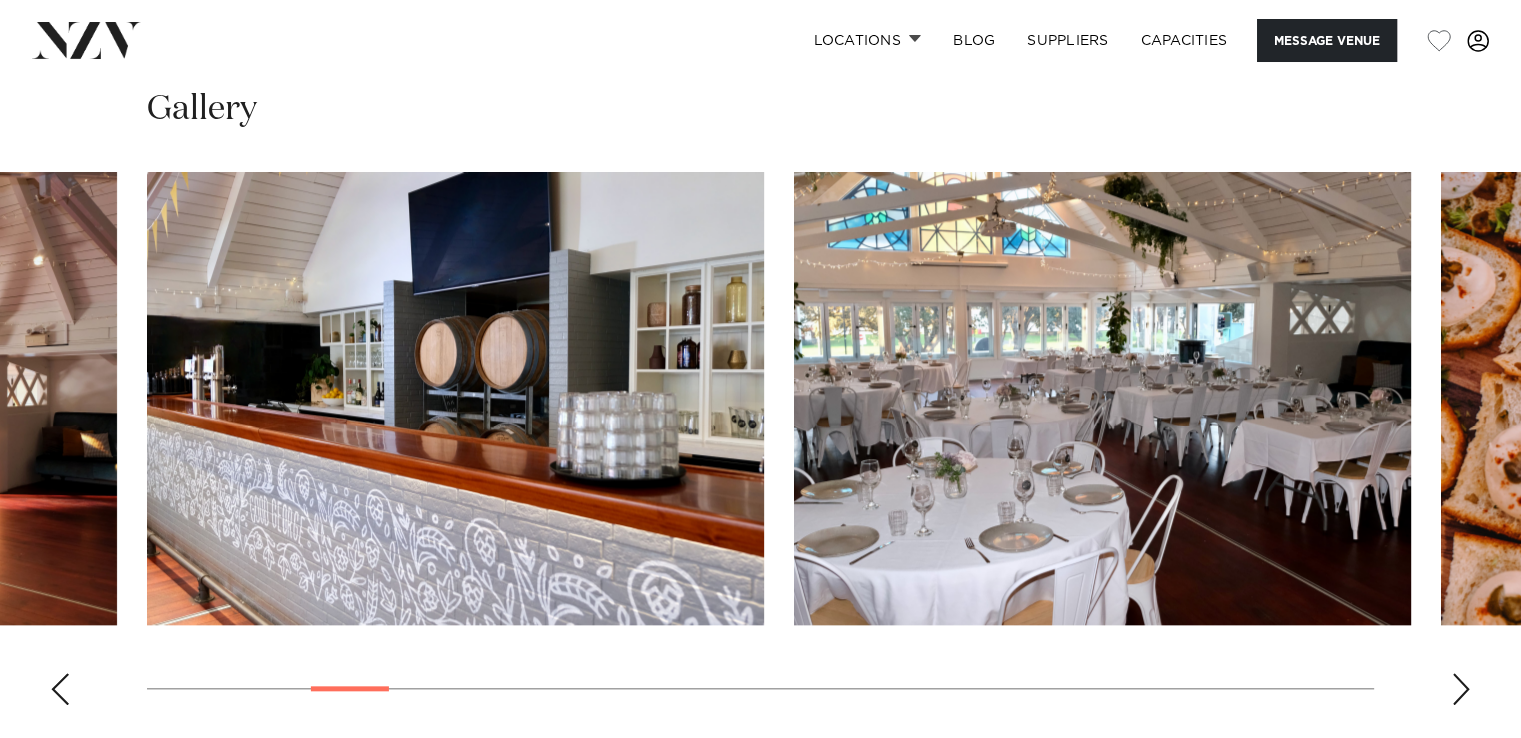 click at bounding box center (1461, 689) 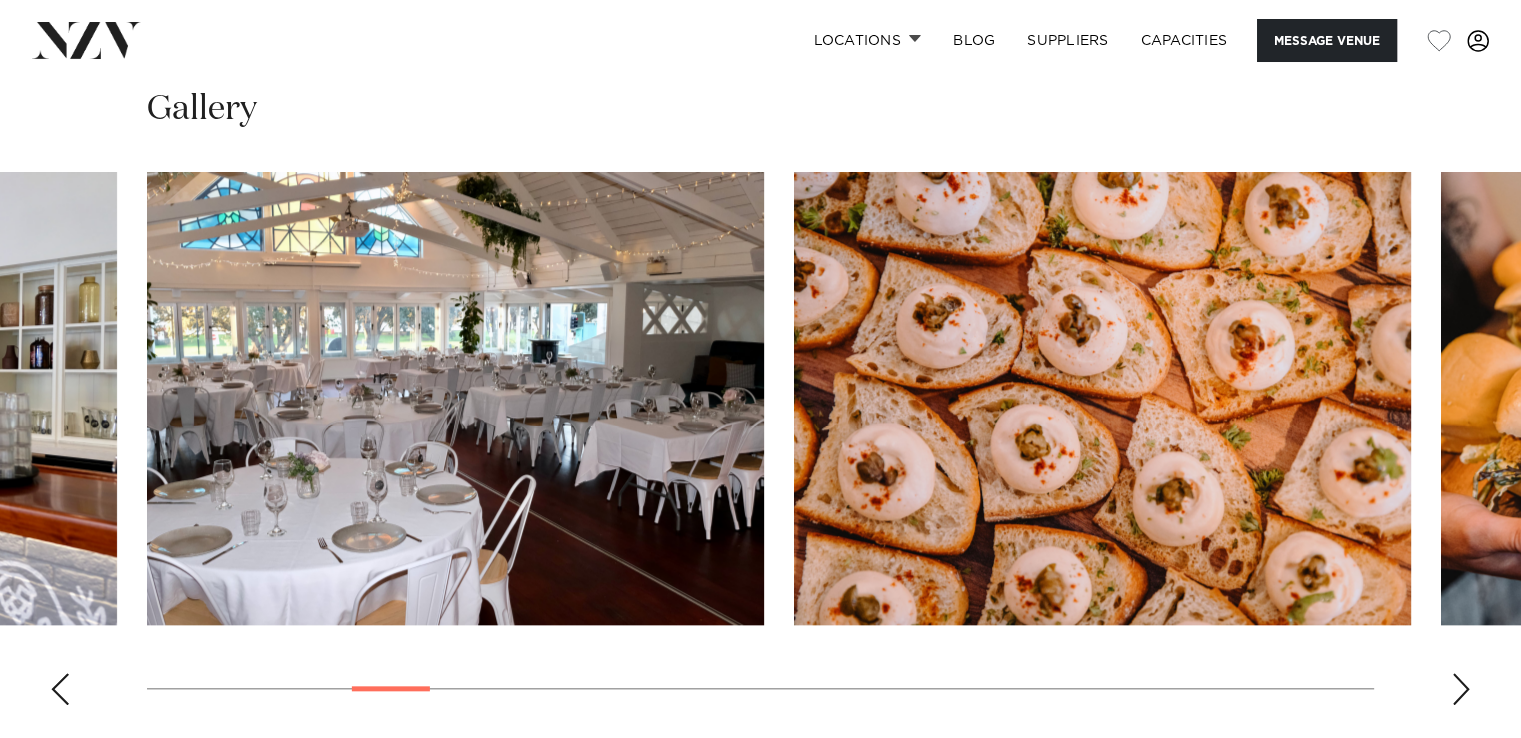 click at bounding box center [1461, 689] 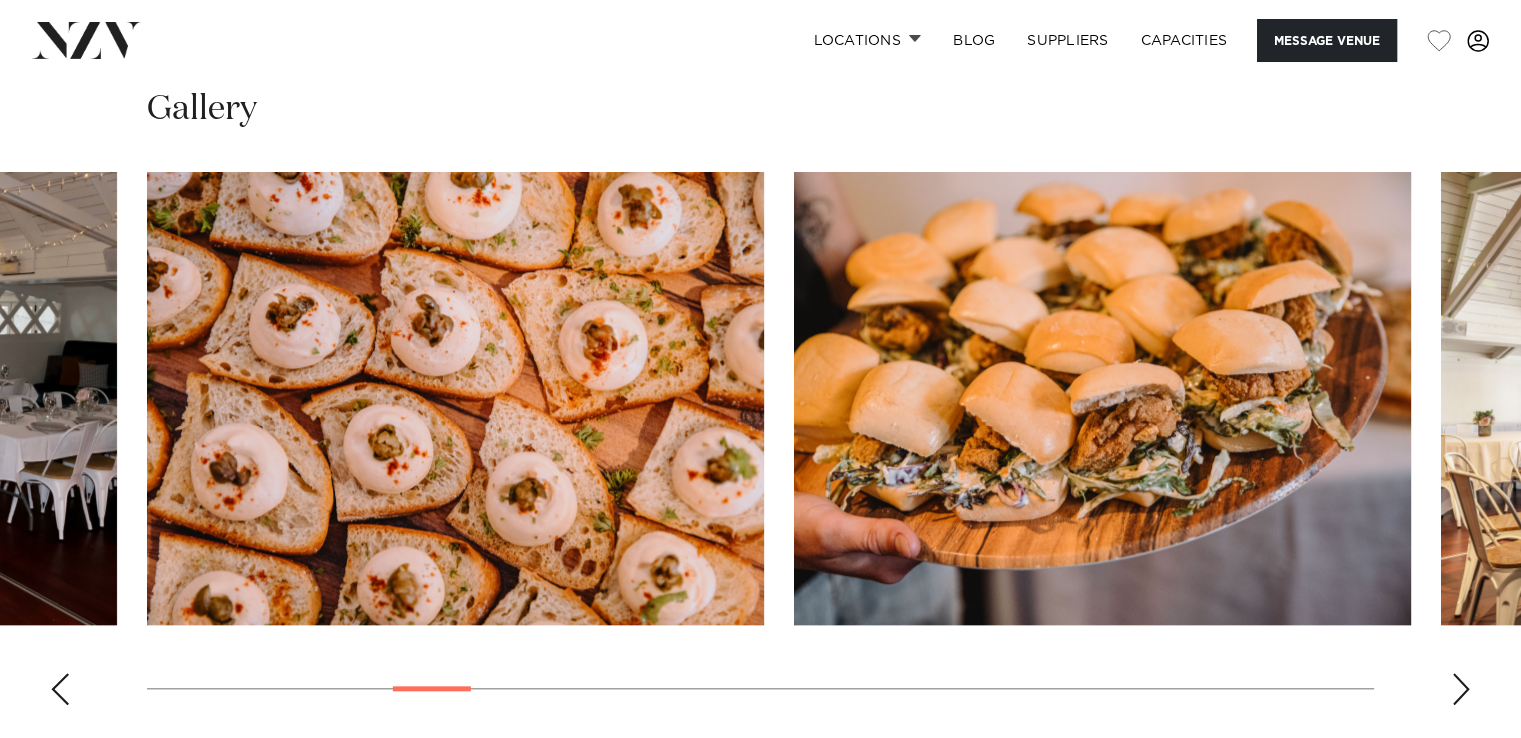 click at bounding box center (1461, 689) 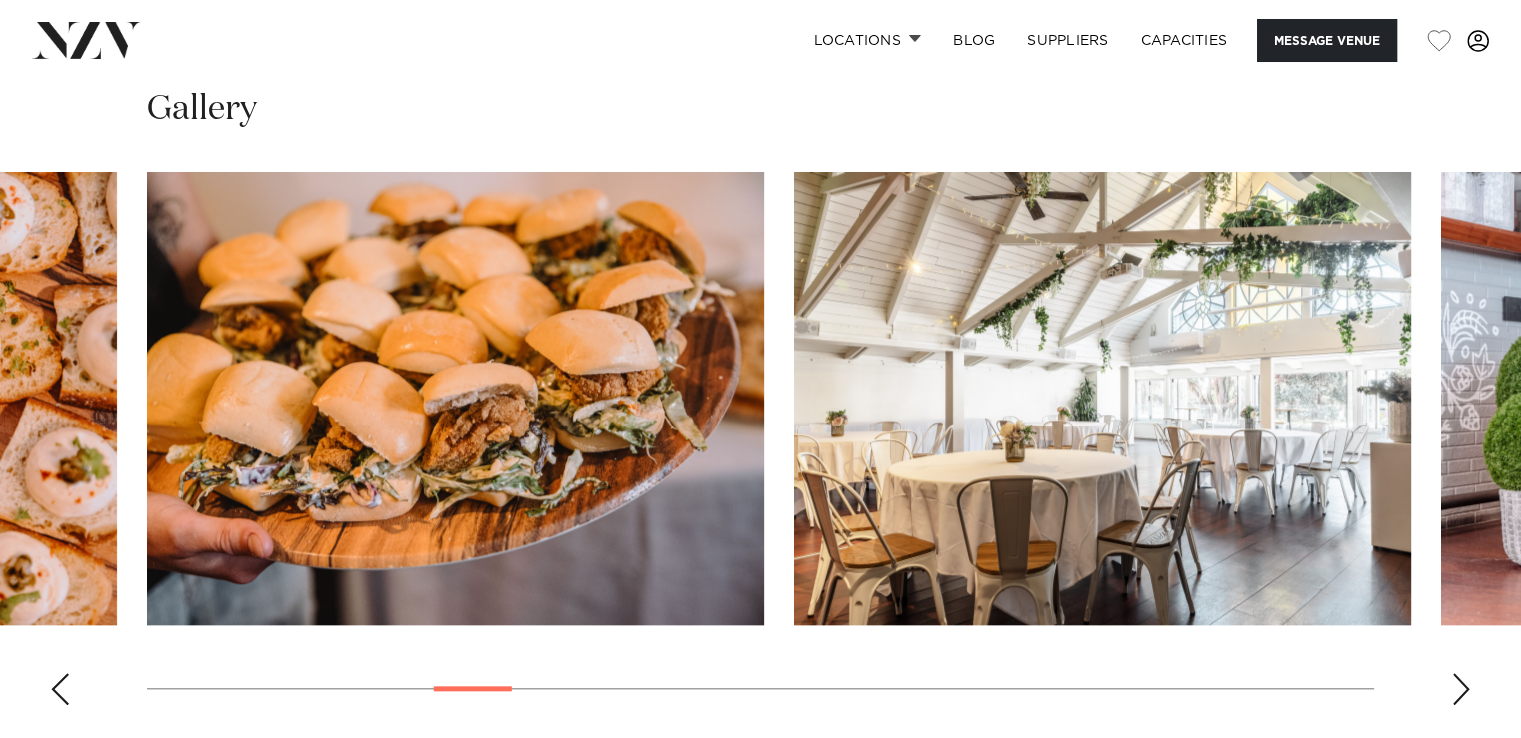 click at bounding box center (1461, 689) 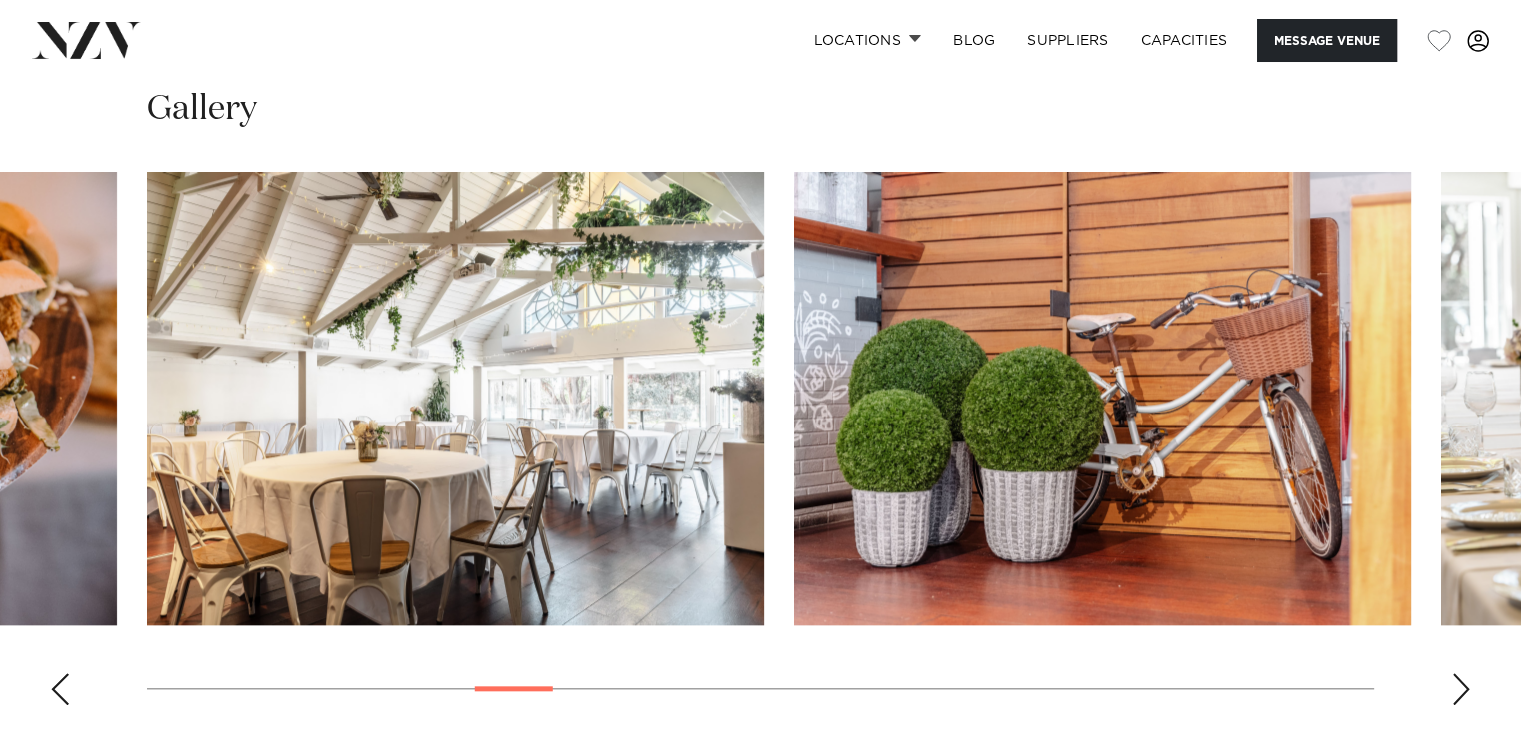 click at bounding box center (1461, 689) 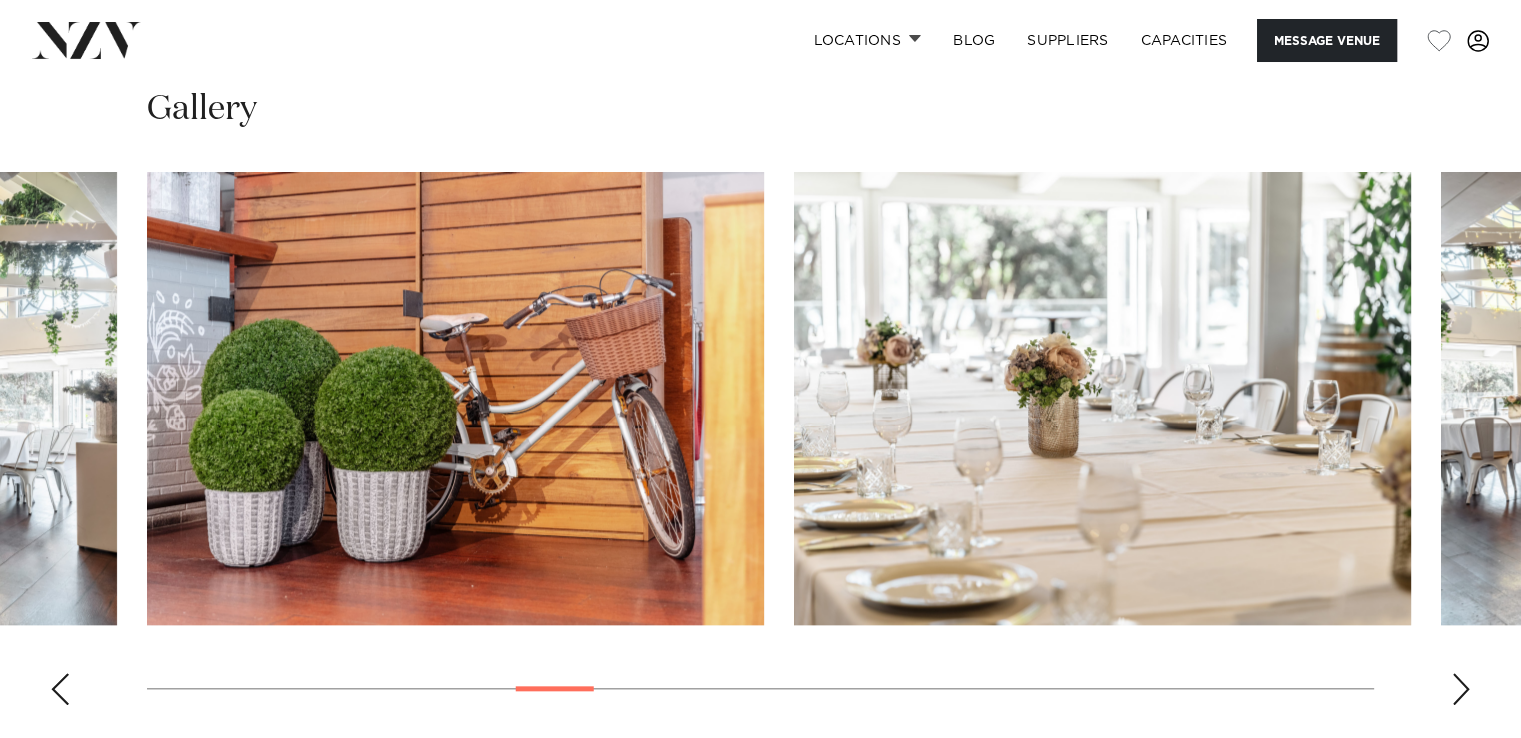 click at bounding box center (1461, 689) 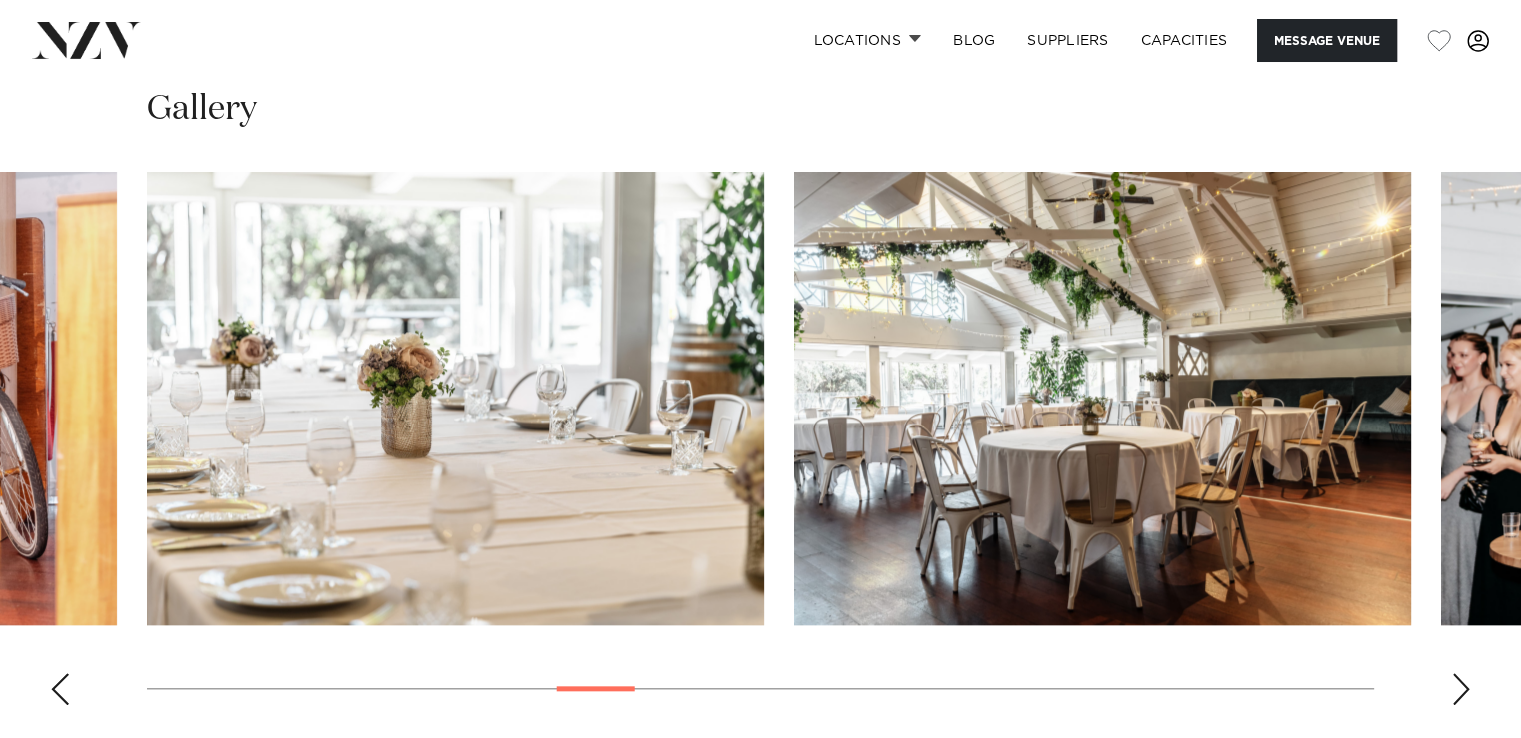 click at bounding box center [1461, 689] 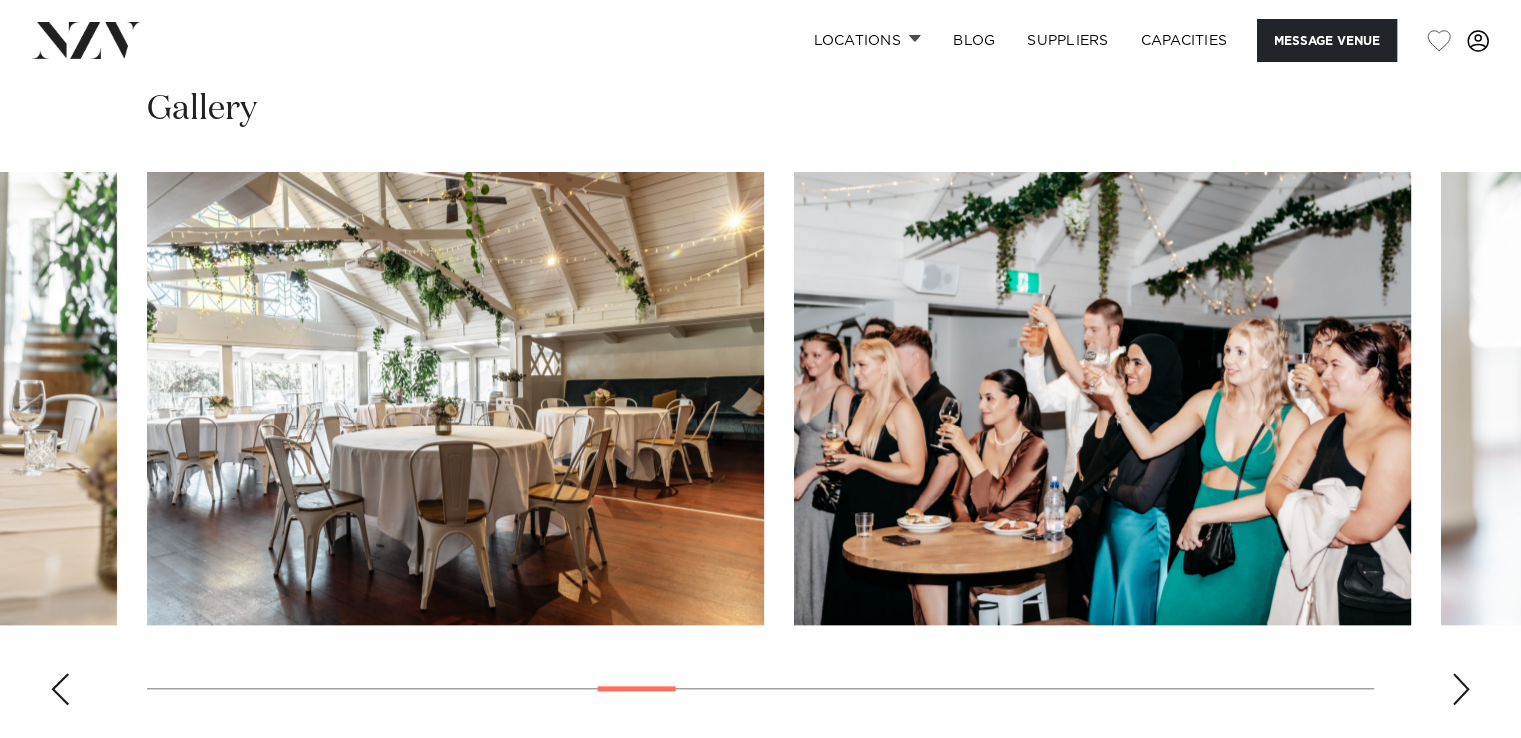 click at bounding box center (1461, 689) 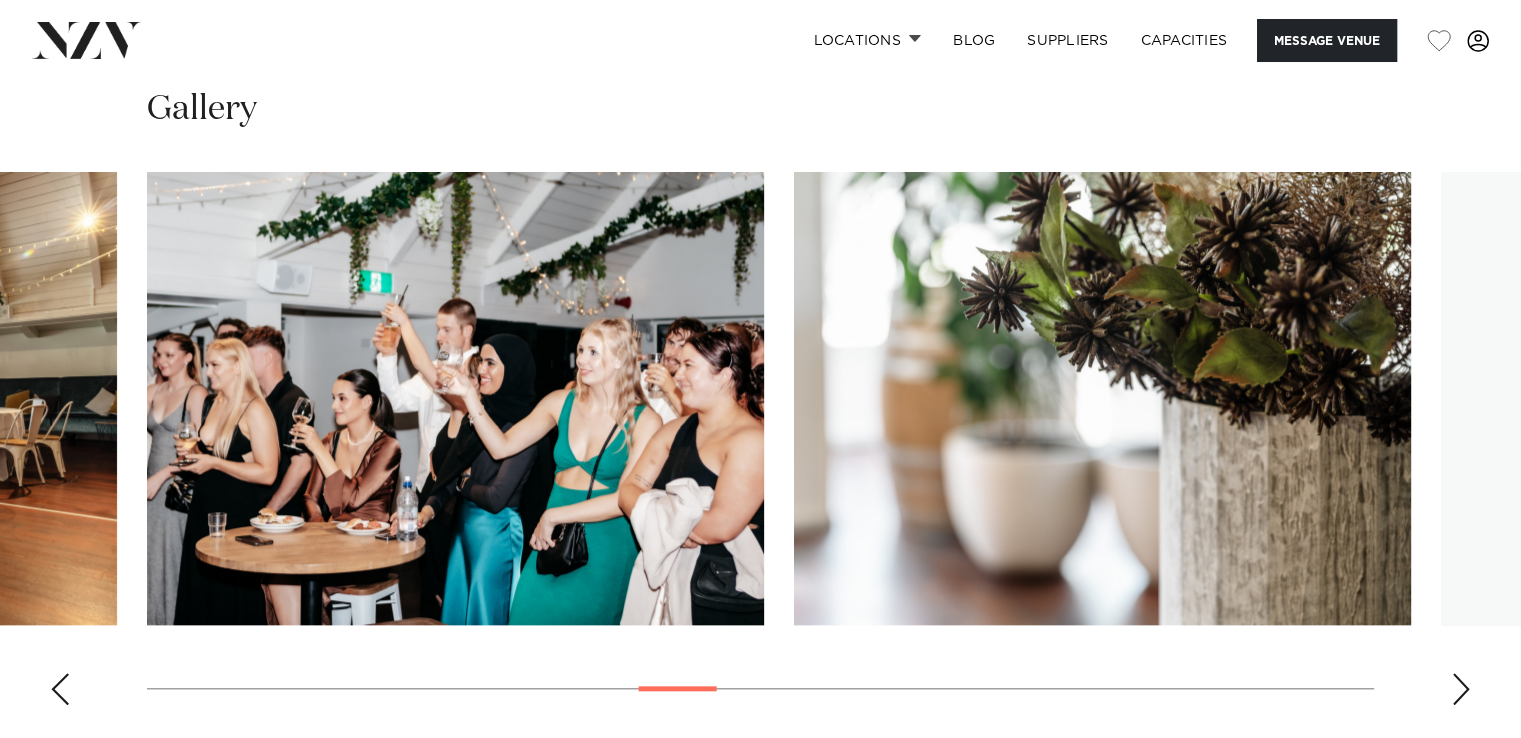 click at bounding box center [1461, 689] 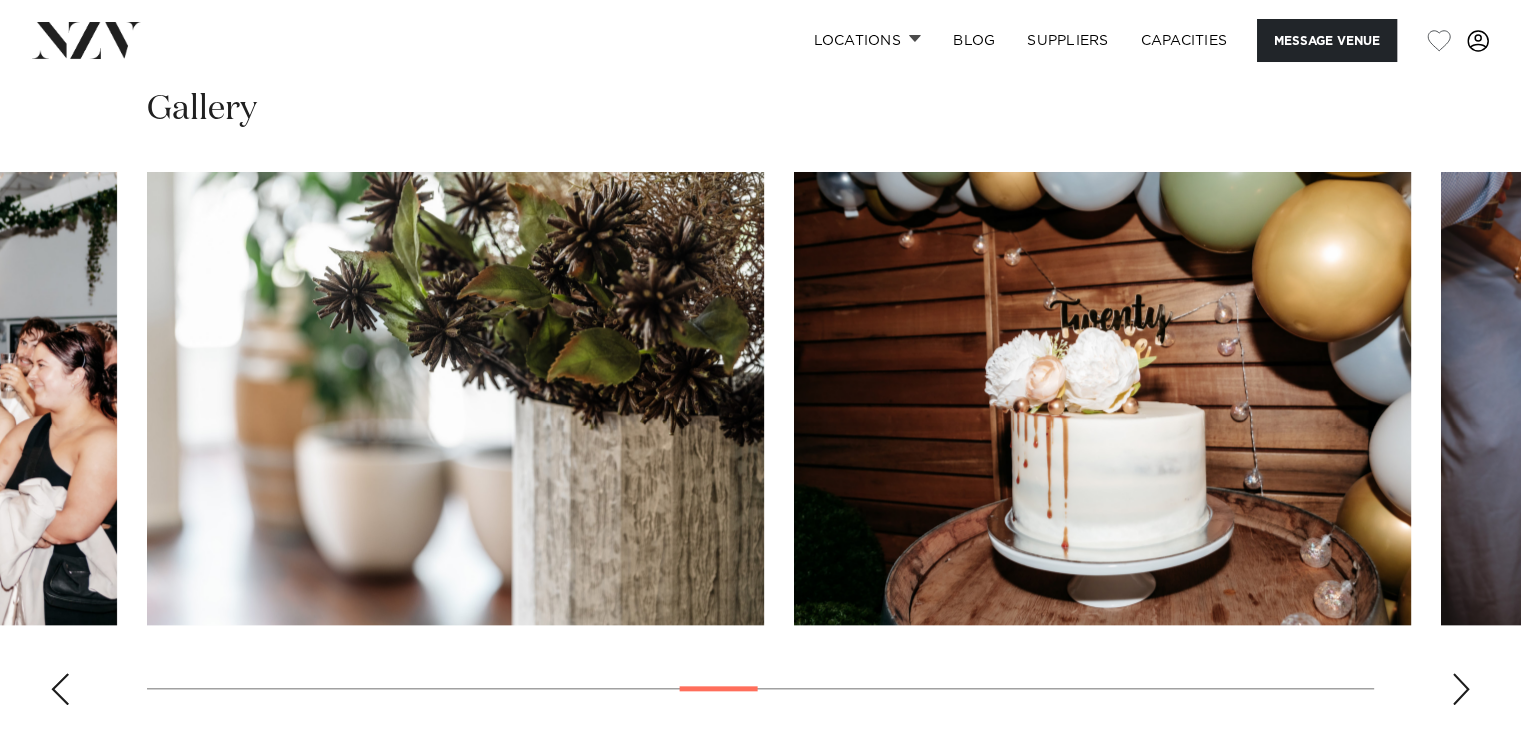 click at bounding box center [1461, 689] 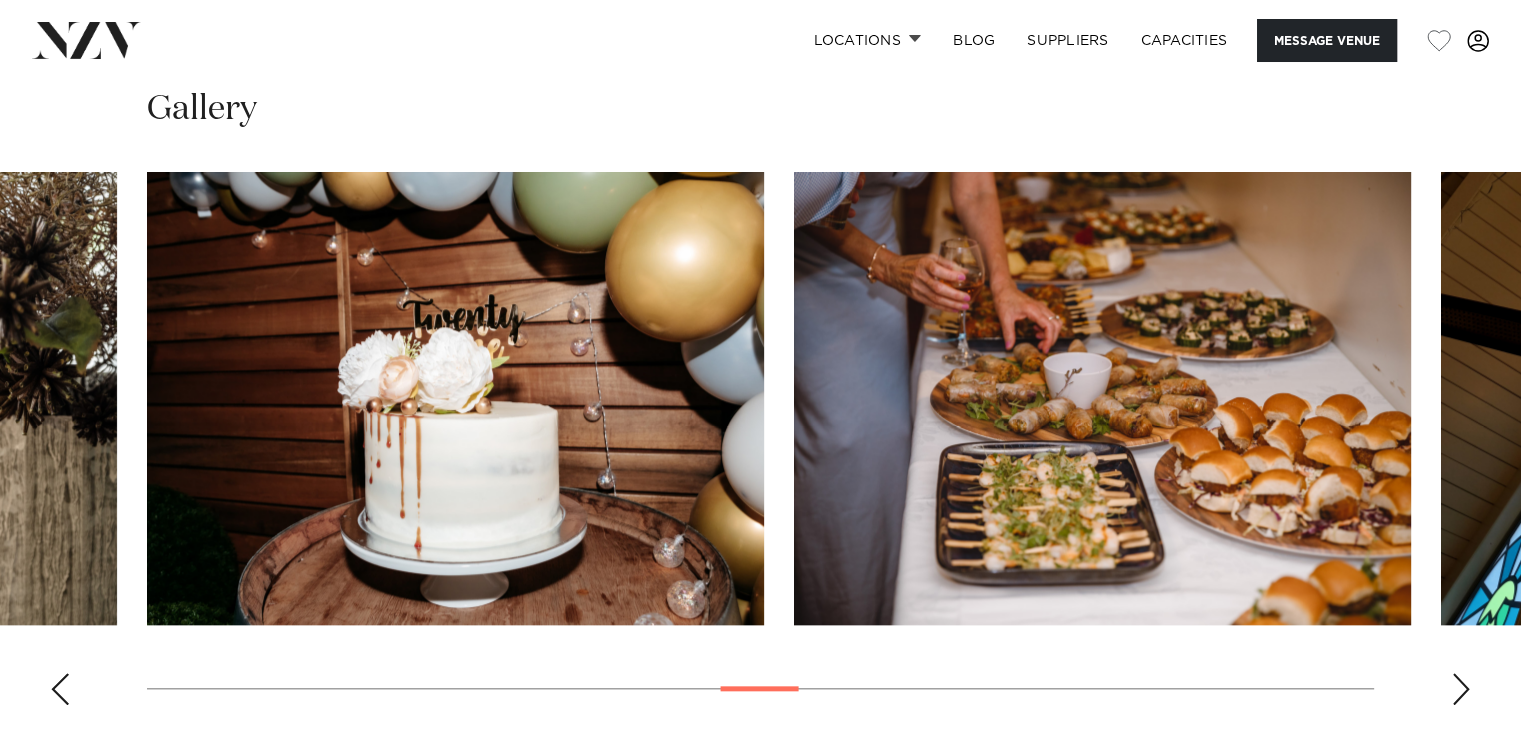click at bounding box center [1461, 689] 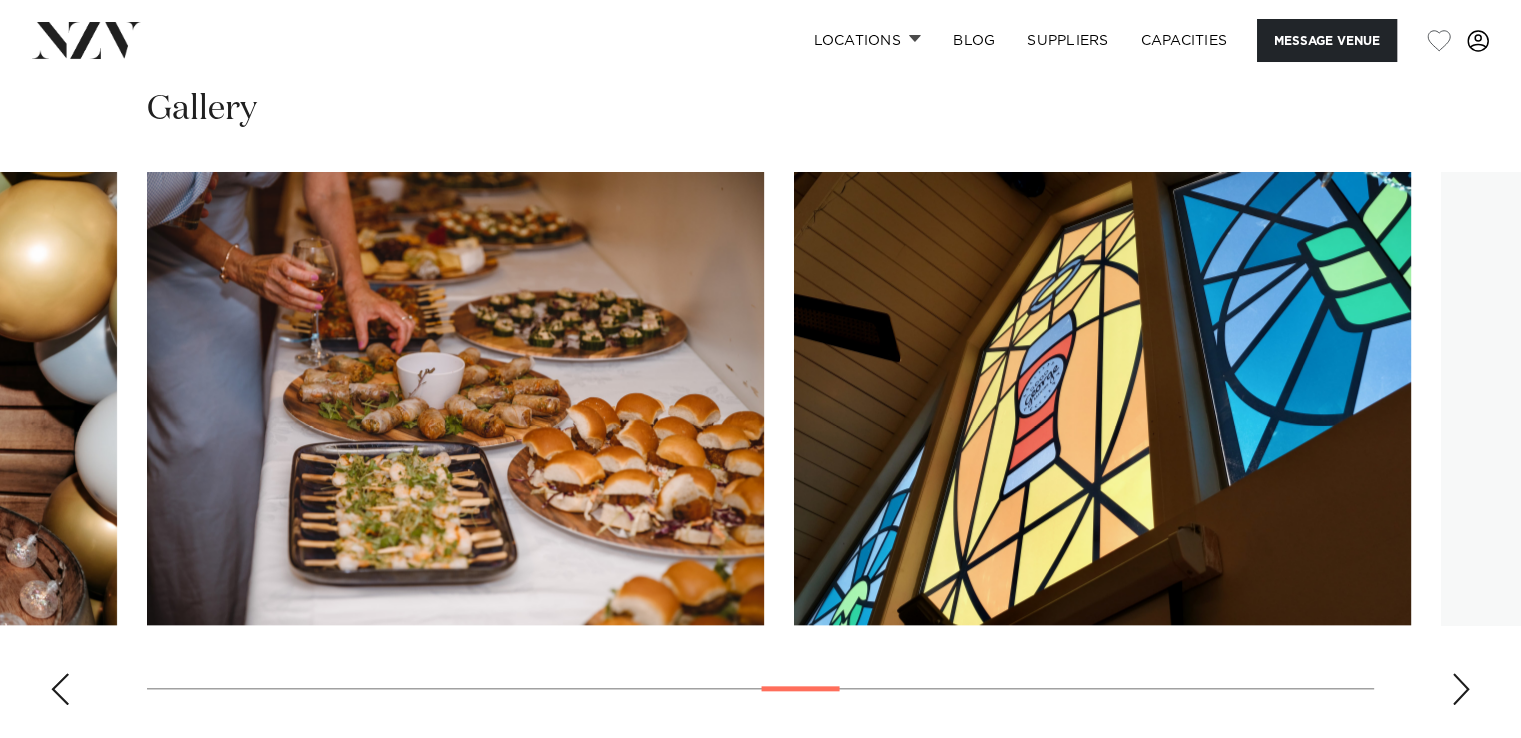 click at bounding box center [1461, 689] 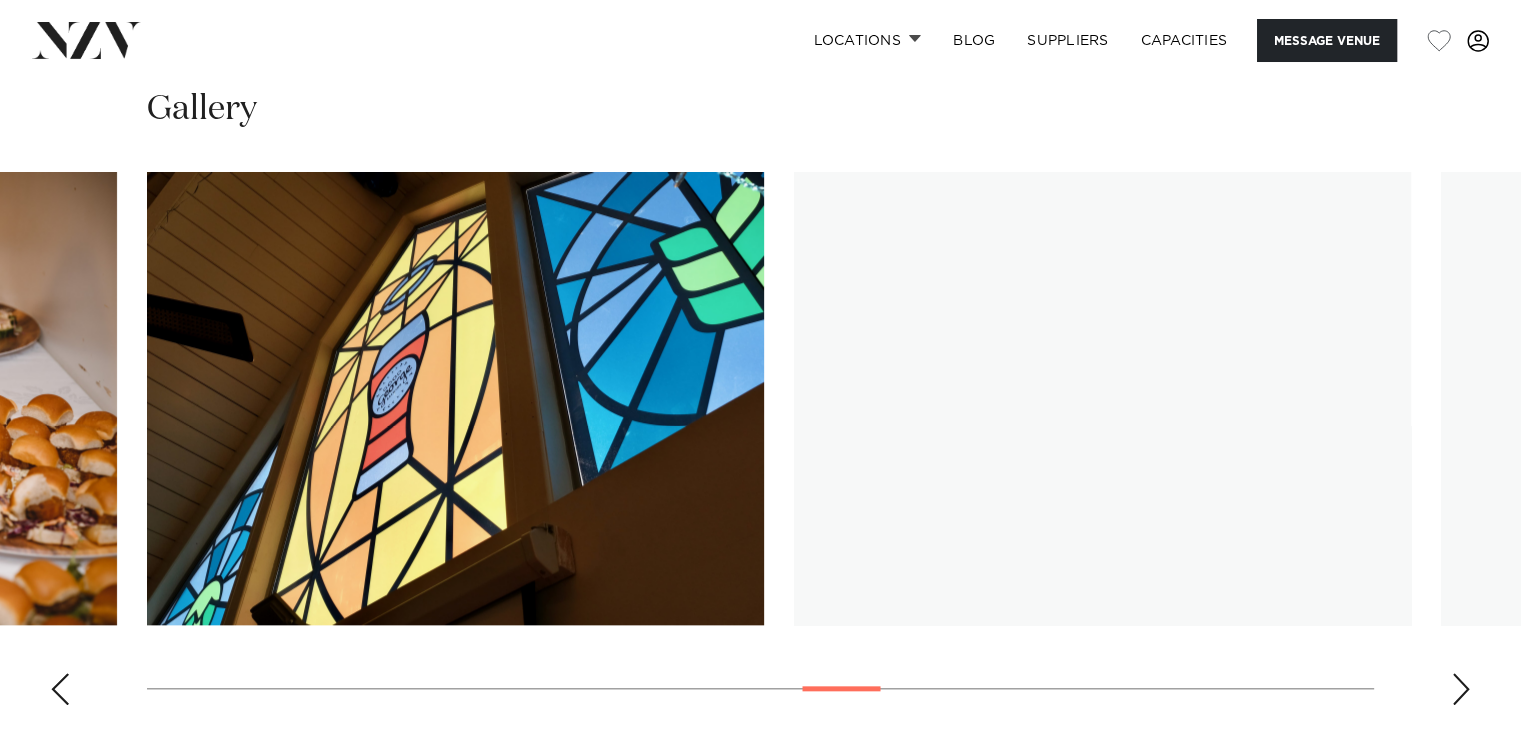 click at bounding box center [1461, 689] 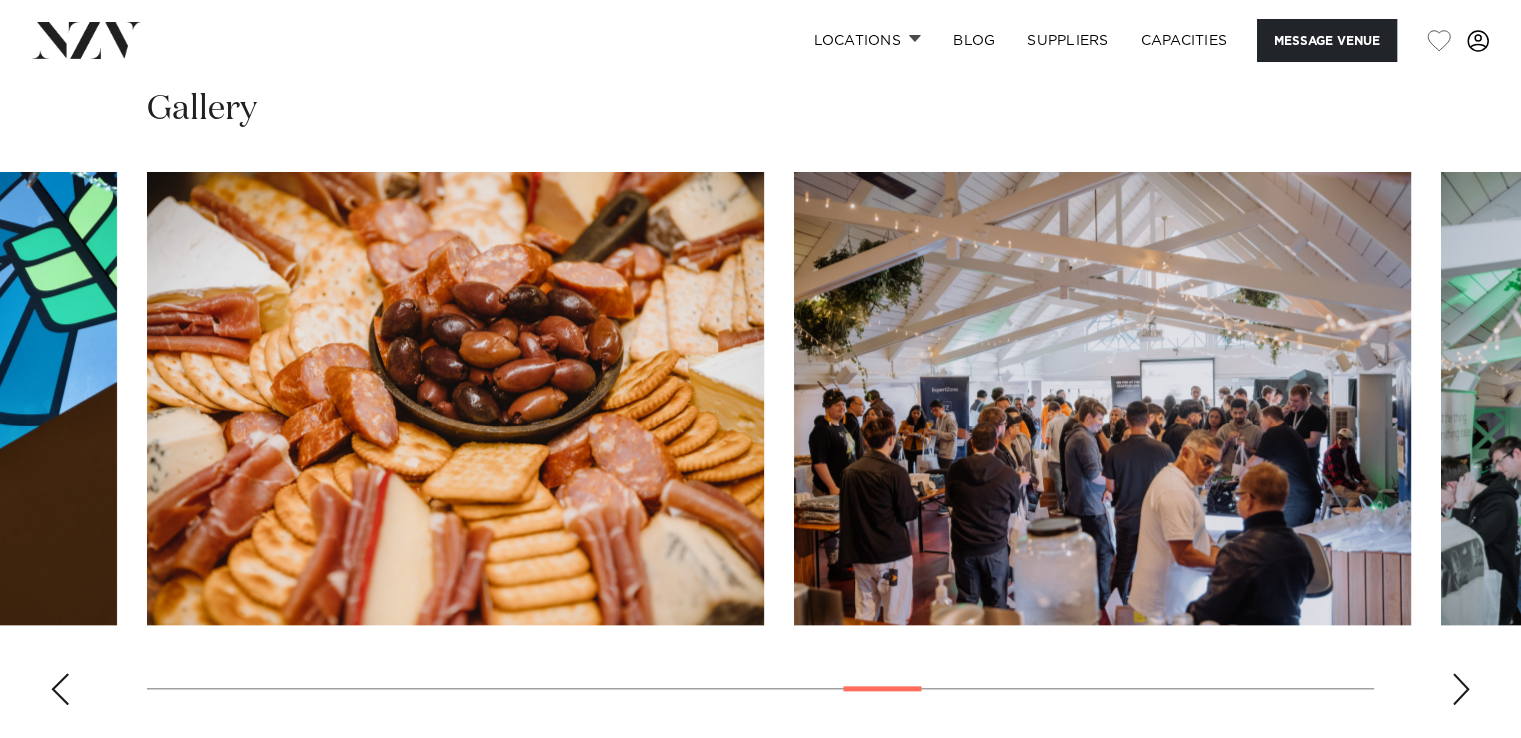 click at bounding box center (1461, 689) 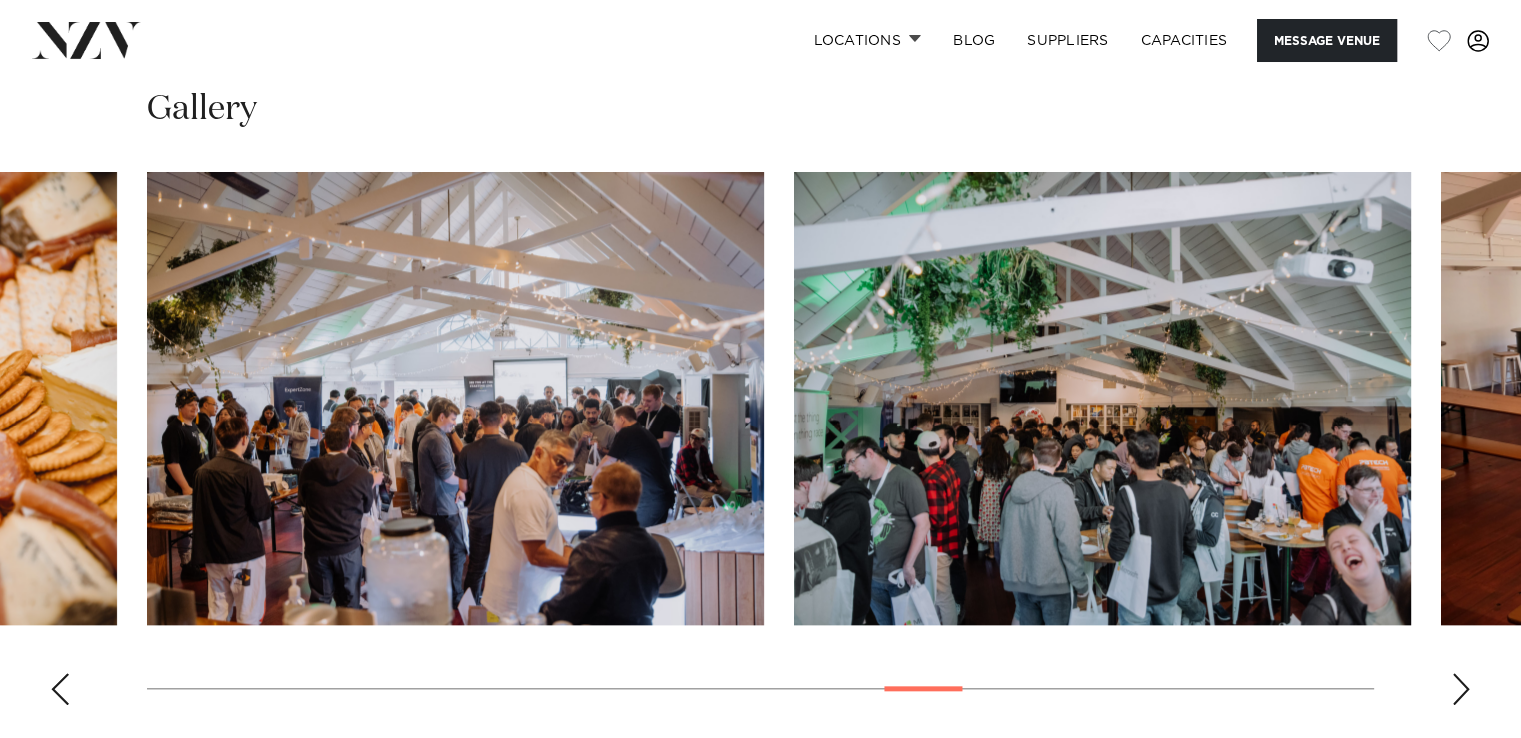 click at bounding box center [1461, 689] 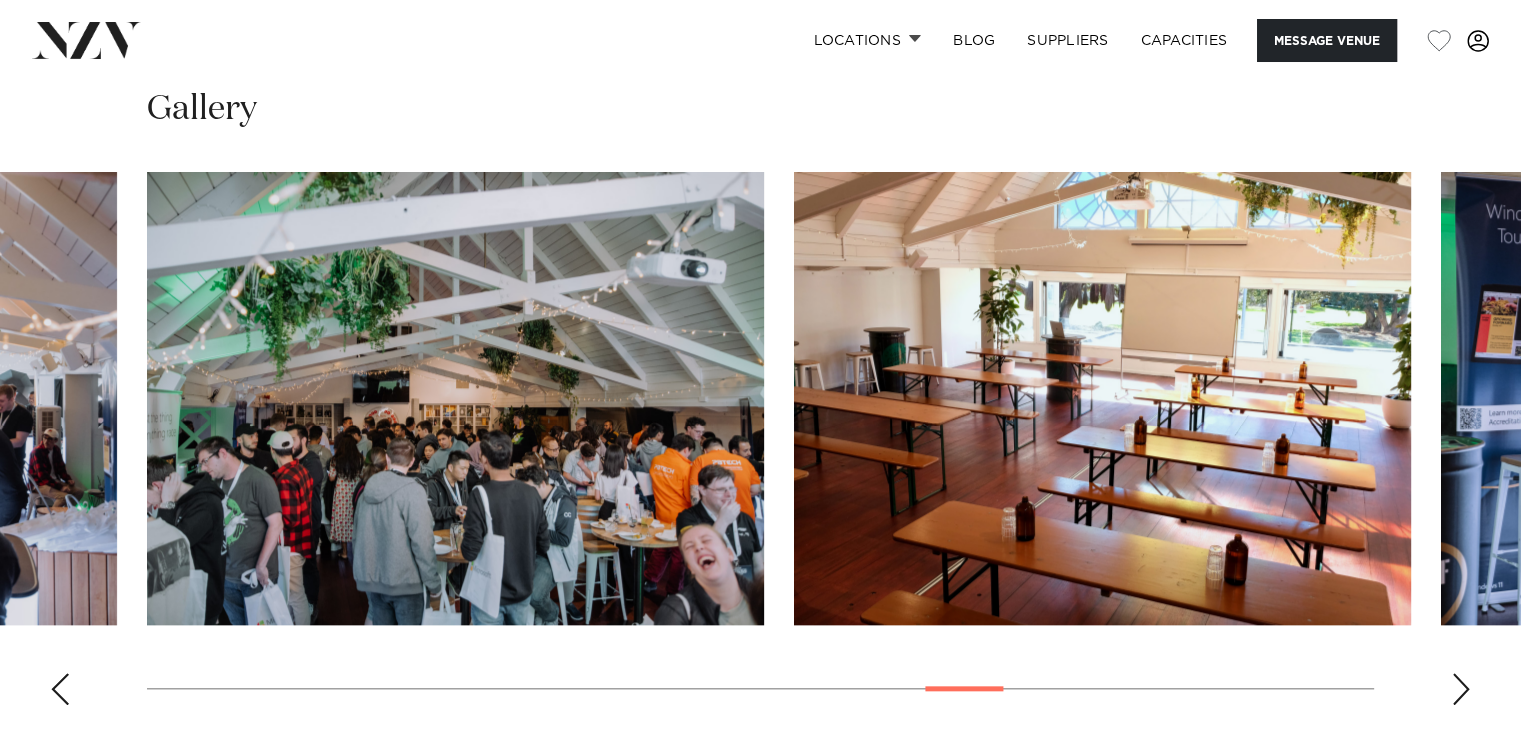 click at bounding box center [1461, 689] 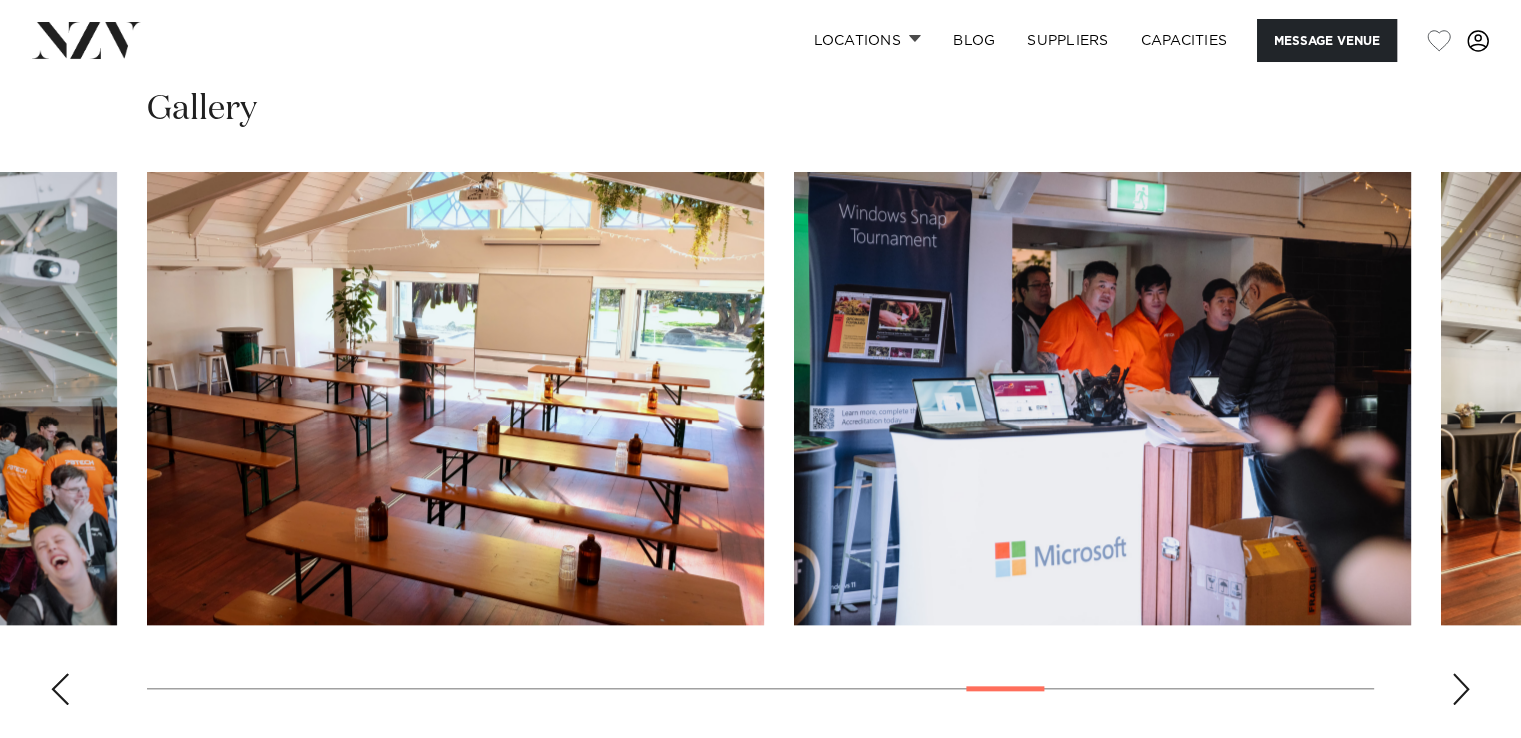 click at bounding box center (1461, 689) 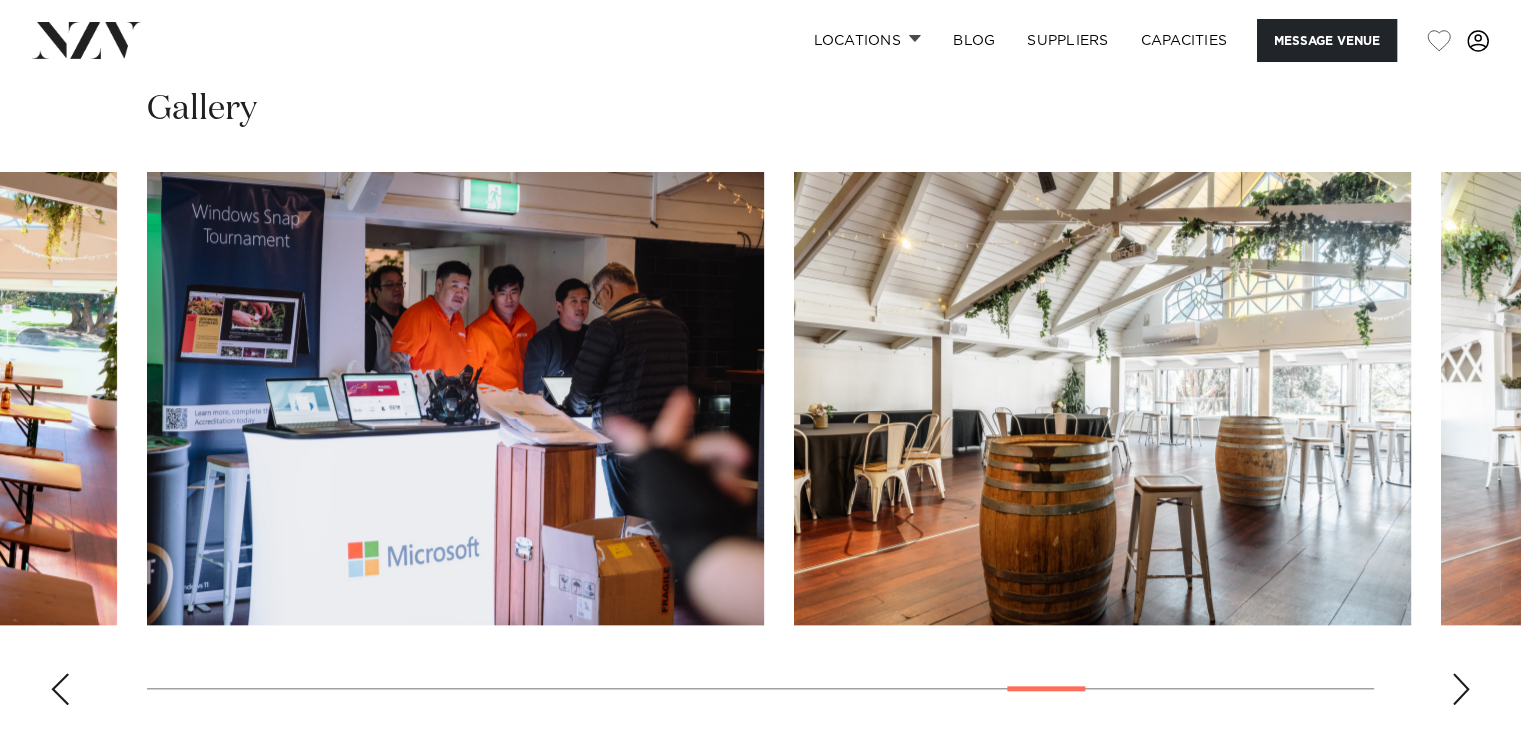 click at bounding box center (1461, 689) 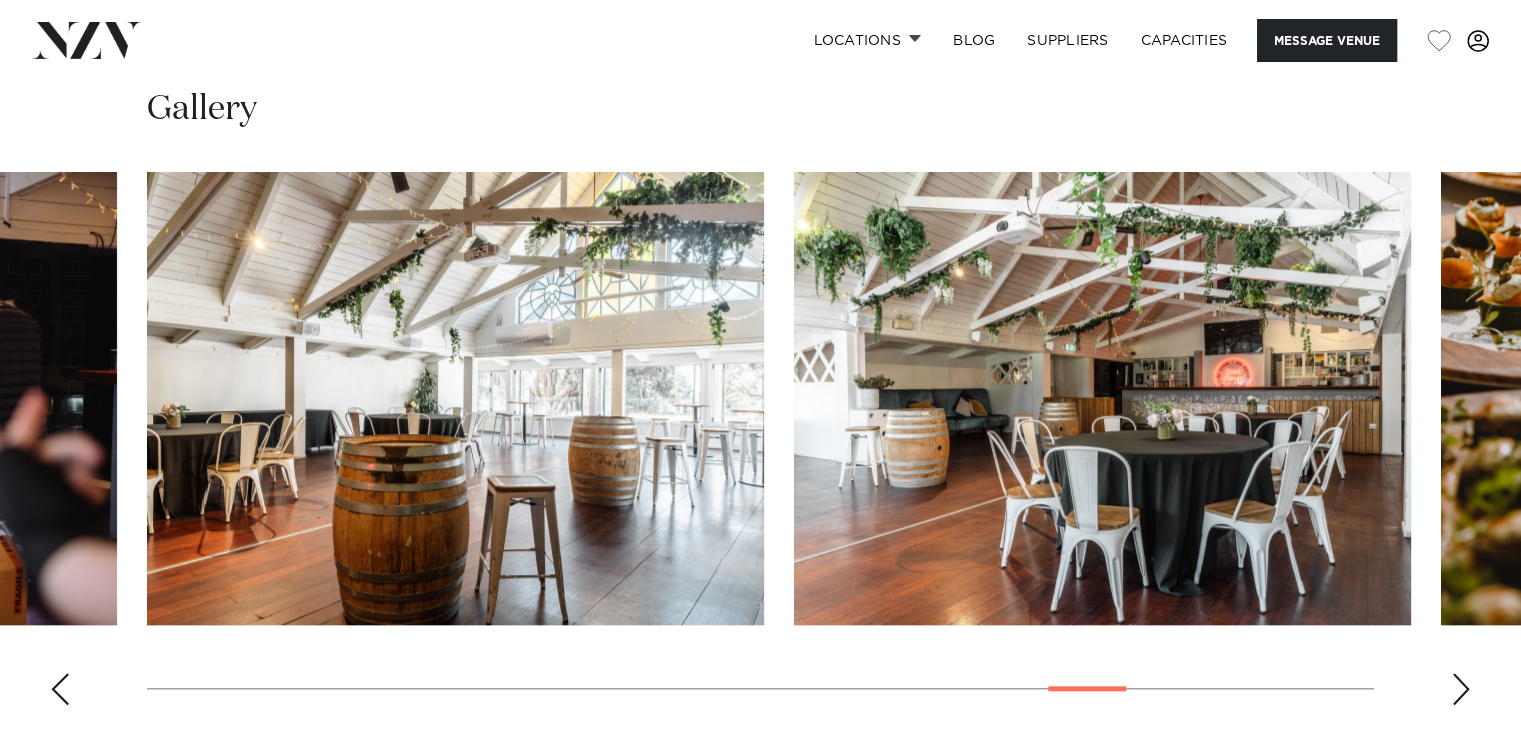 click at bounding box center (1461, 689) 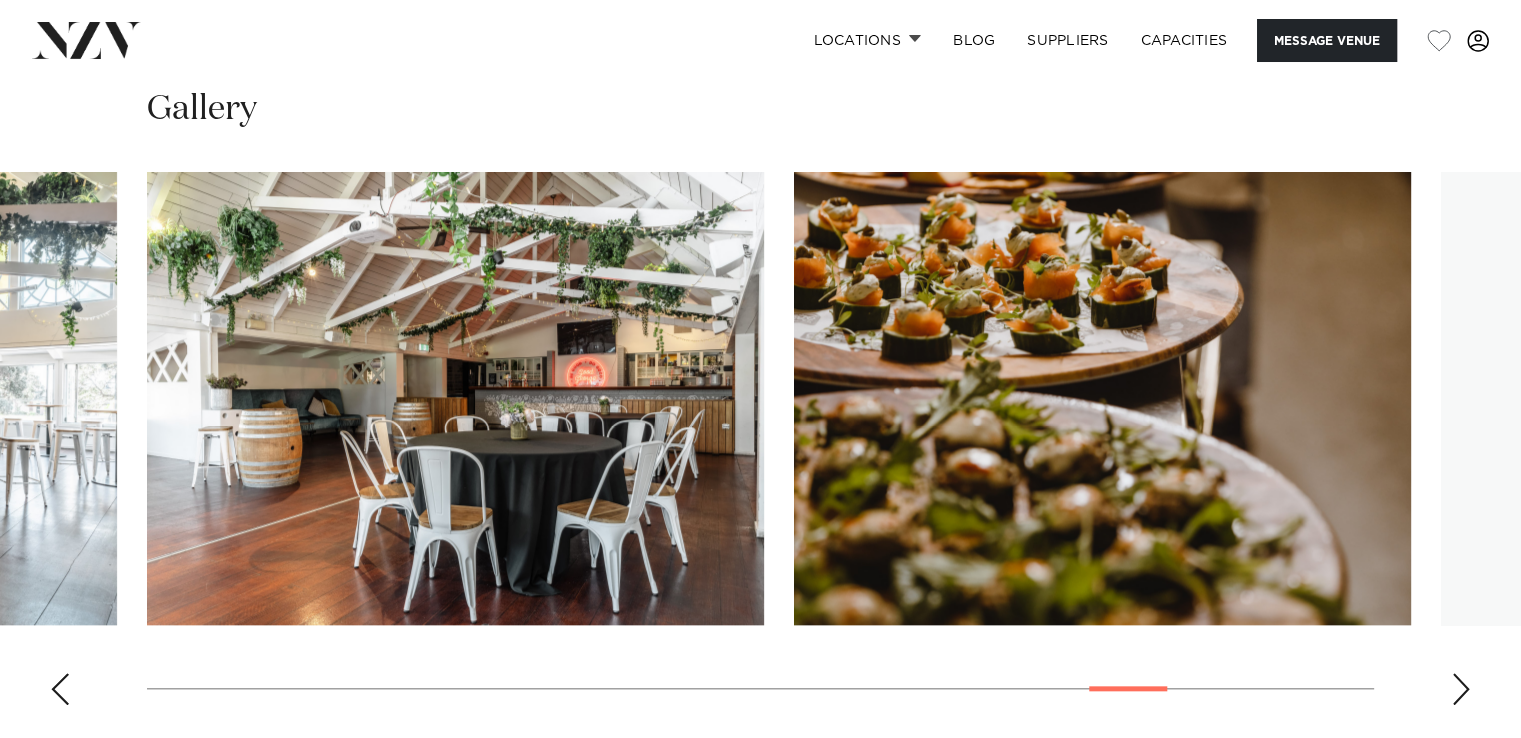 click at bounding box center (1461, 689) 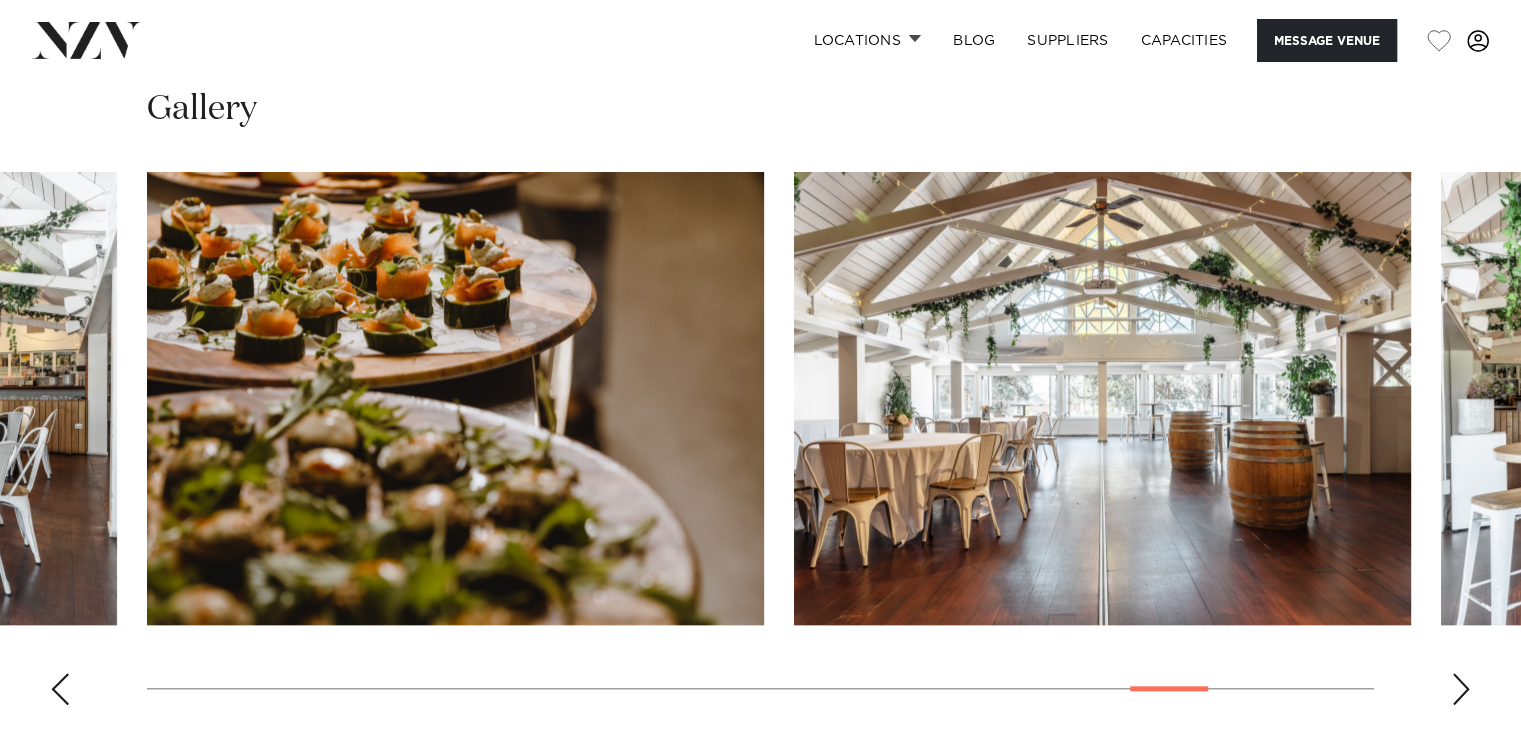 click at bounding box center (1461, 689) 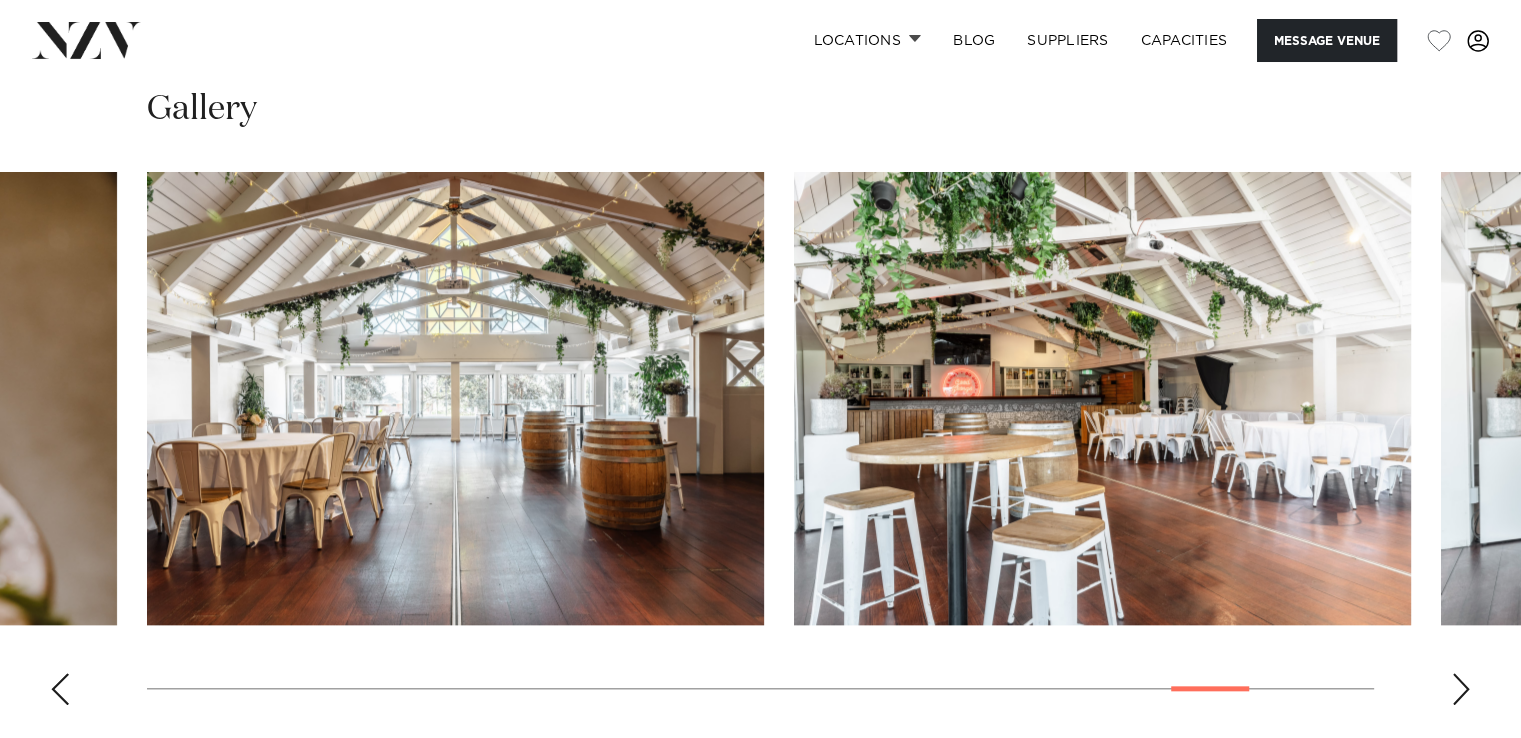 click at bounding box center (1461, 689) 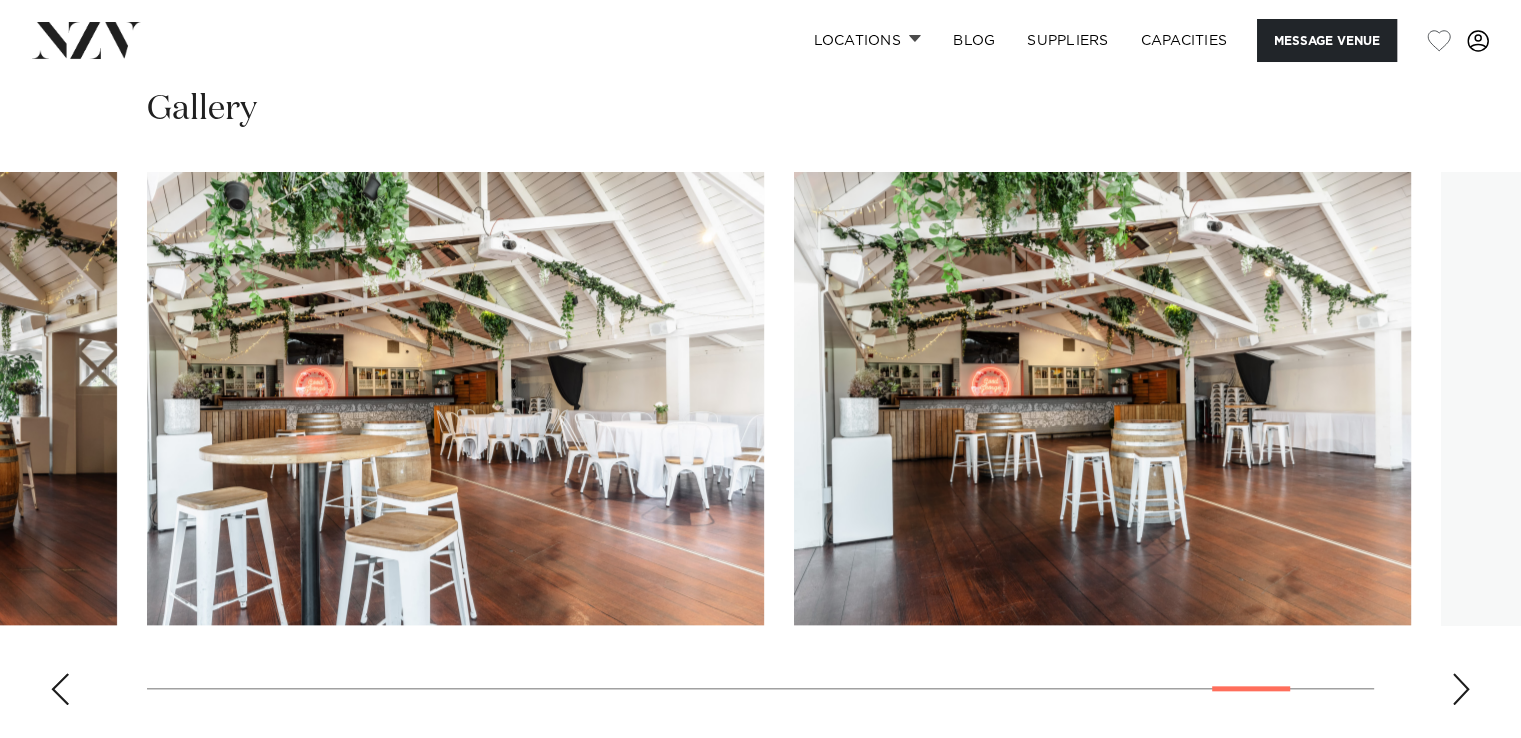 click at bounding box center (1461, 689) 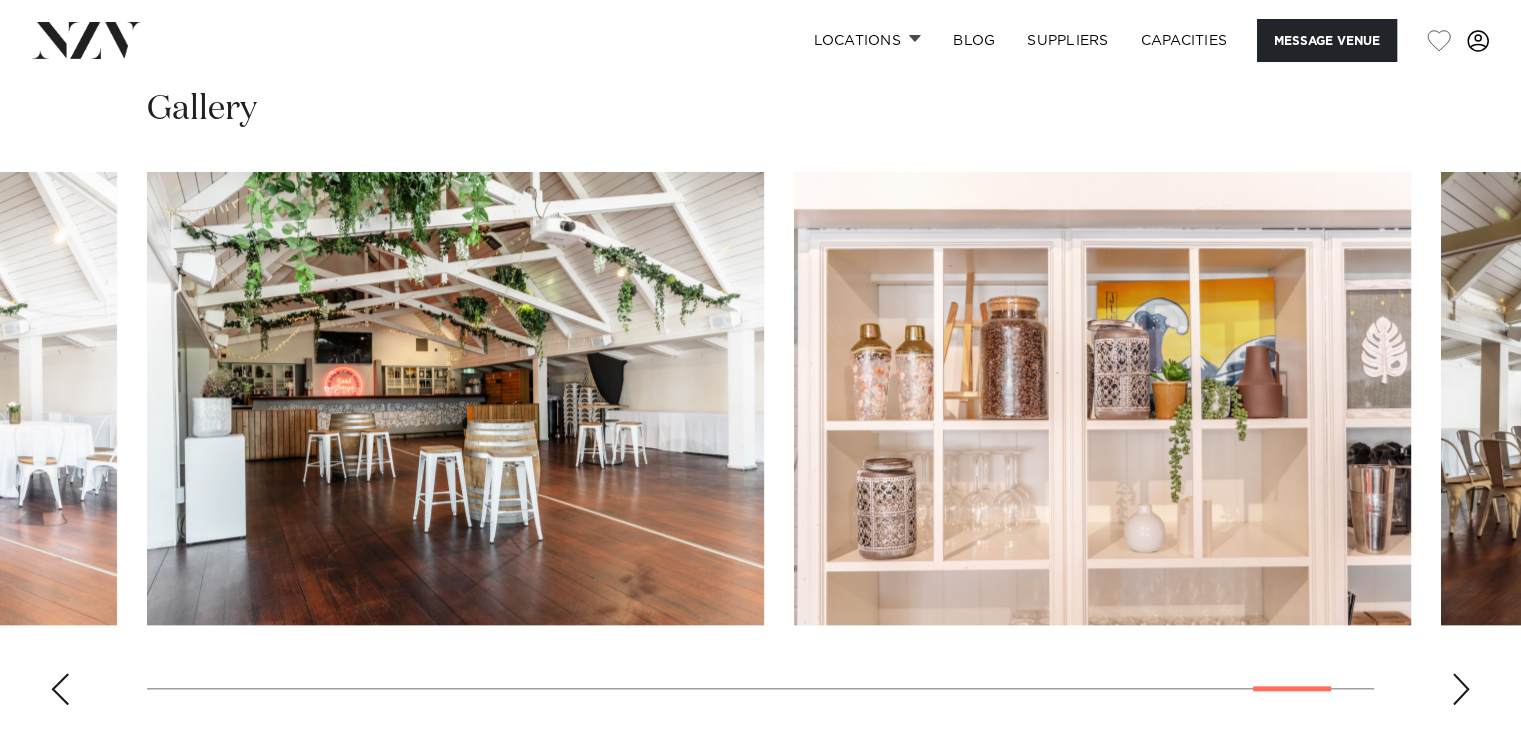 click at bounding box center [1461, 689] 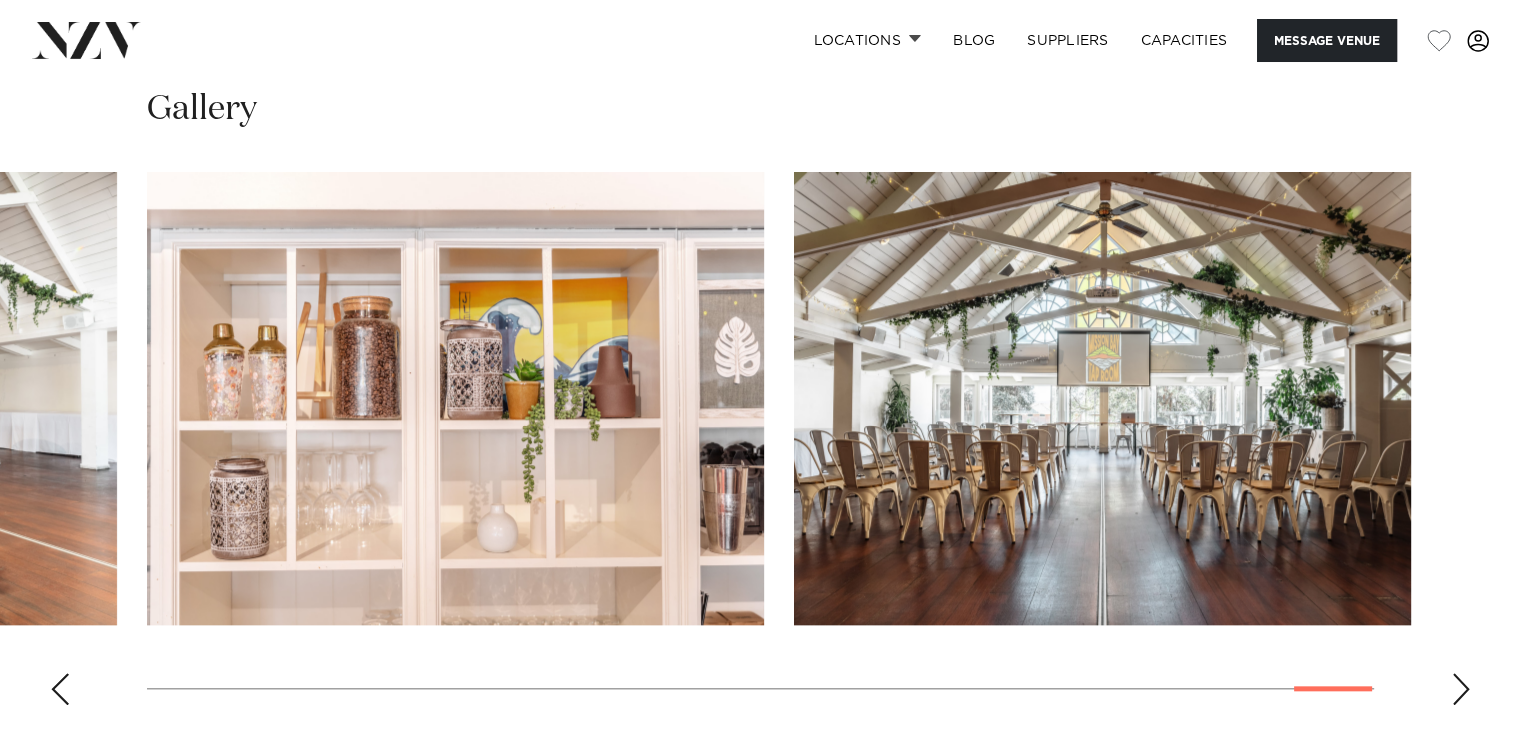 click at bounding box center [1461, 689] 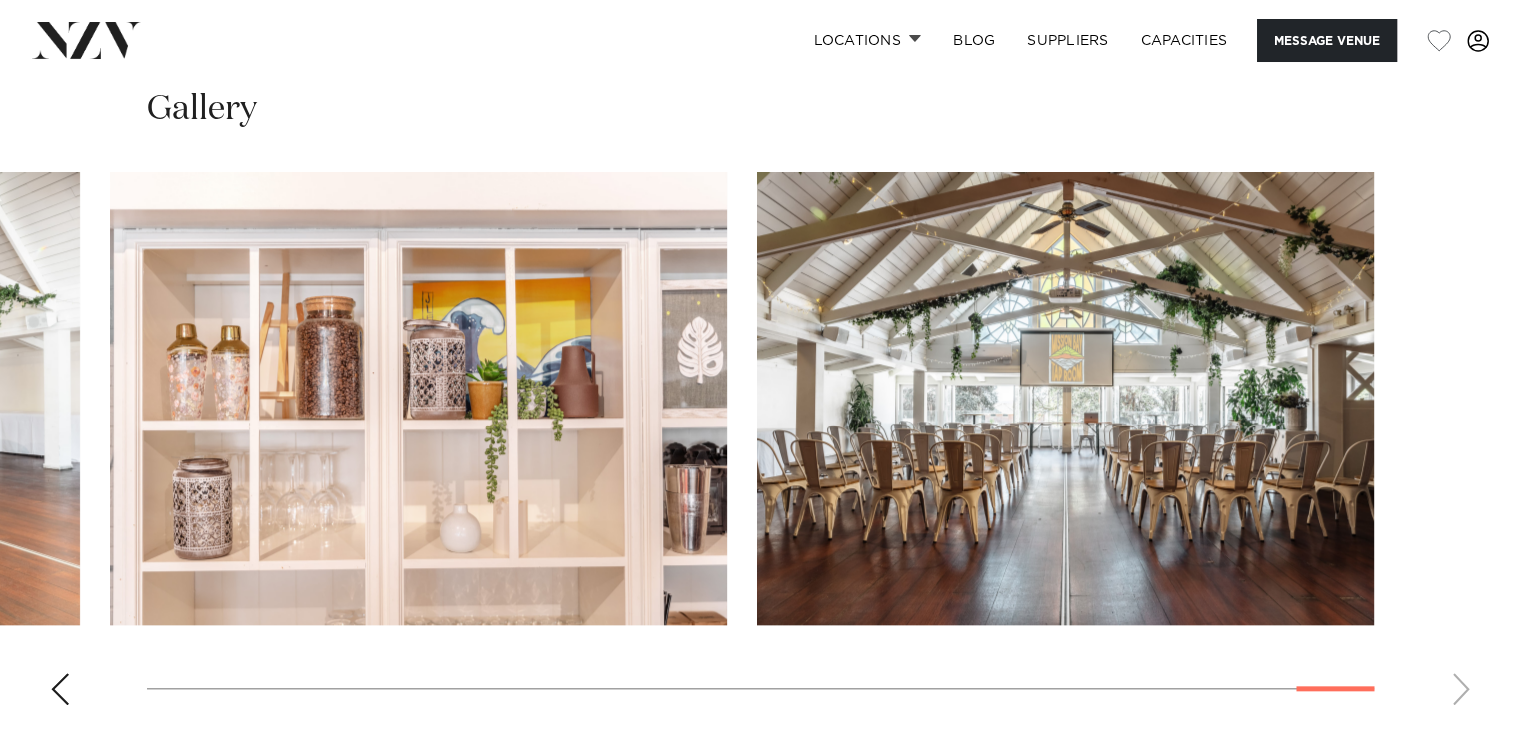 click at bounding box center (760, 446) 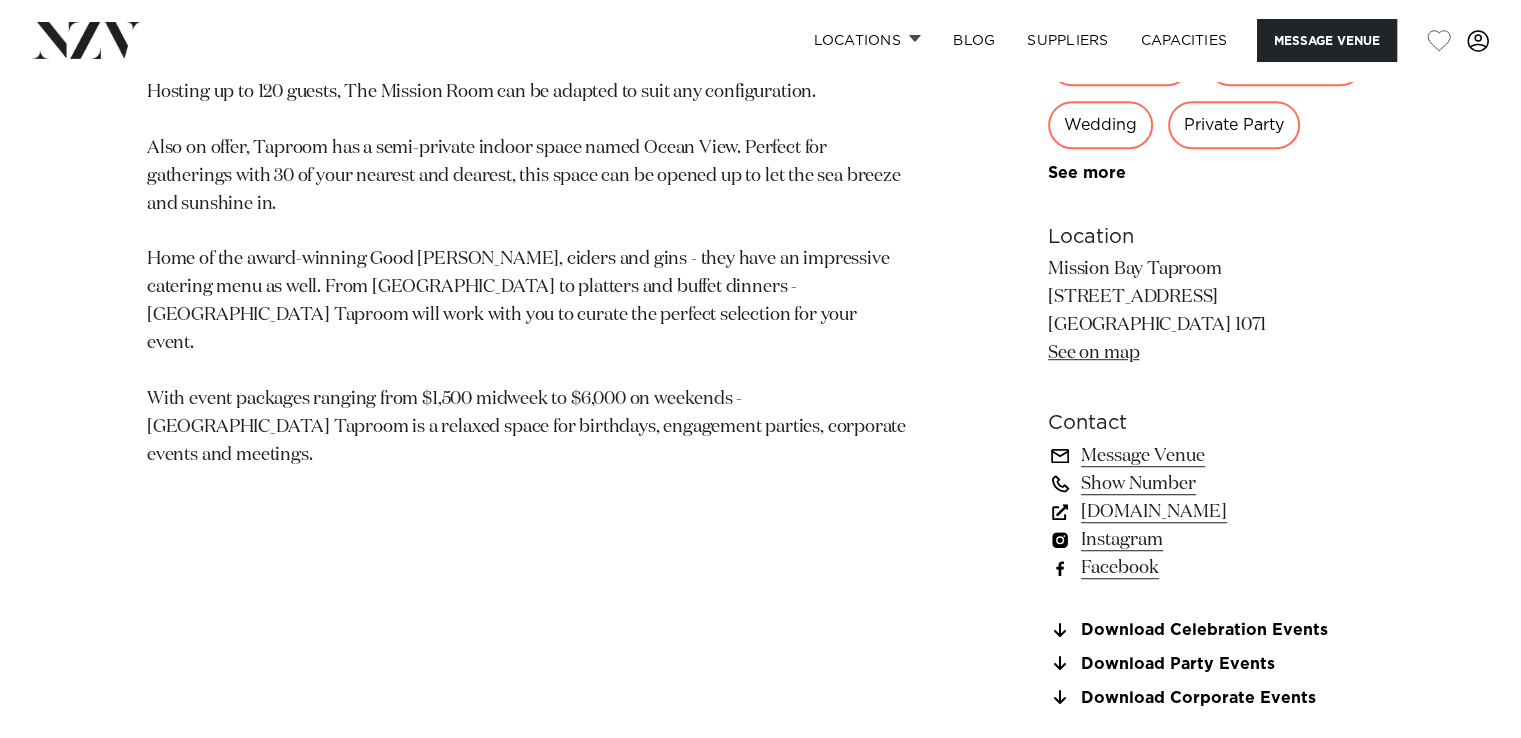 scroll, scrollTop: 1426, scrollLeft: 0, axis: vertical 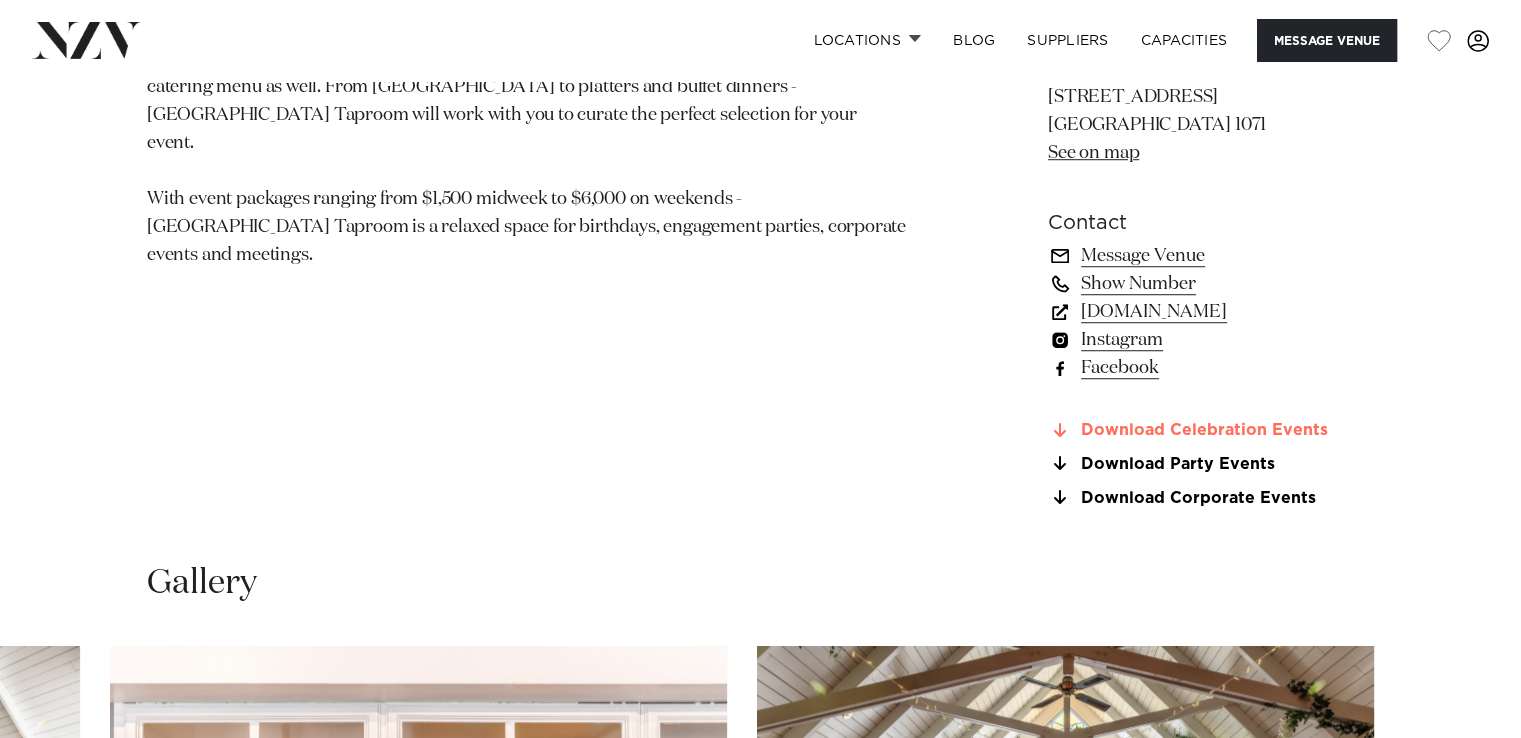 click at bounding box center [1060, 431] 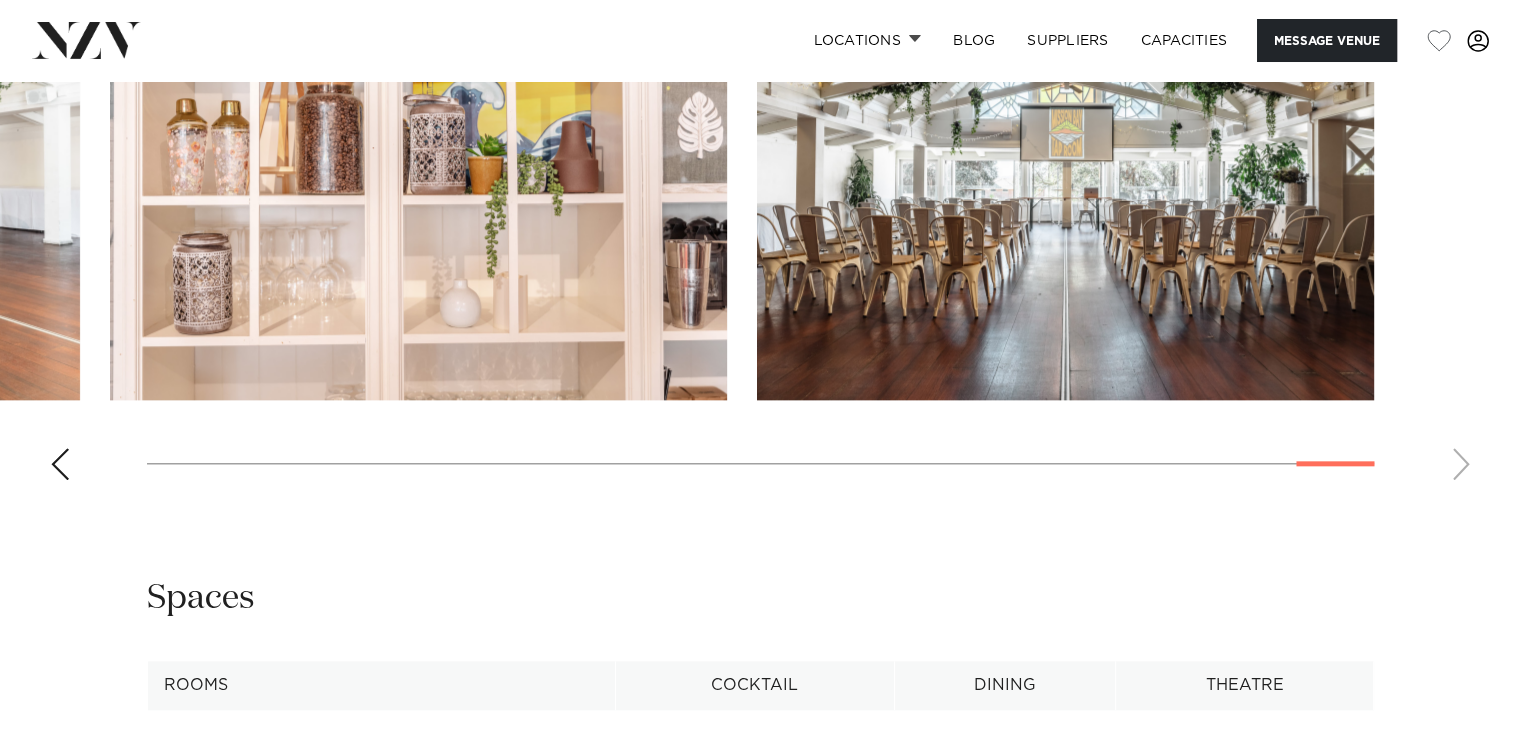 scroll, scrollTop: 2126, scrollLeft: 0, axis: vertical 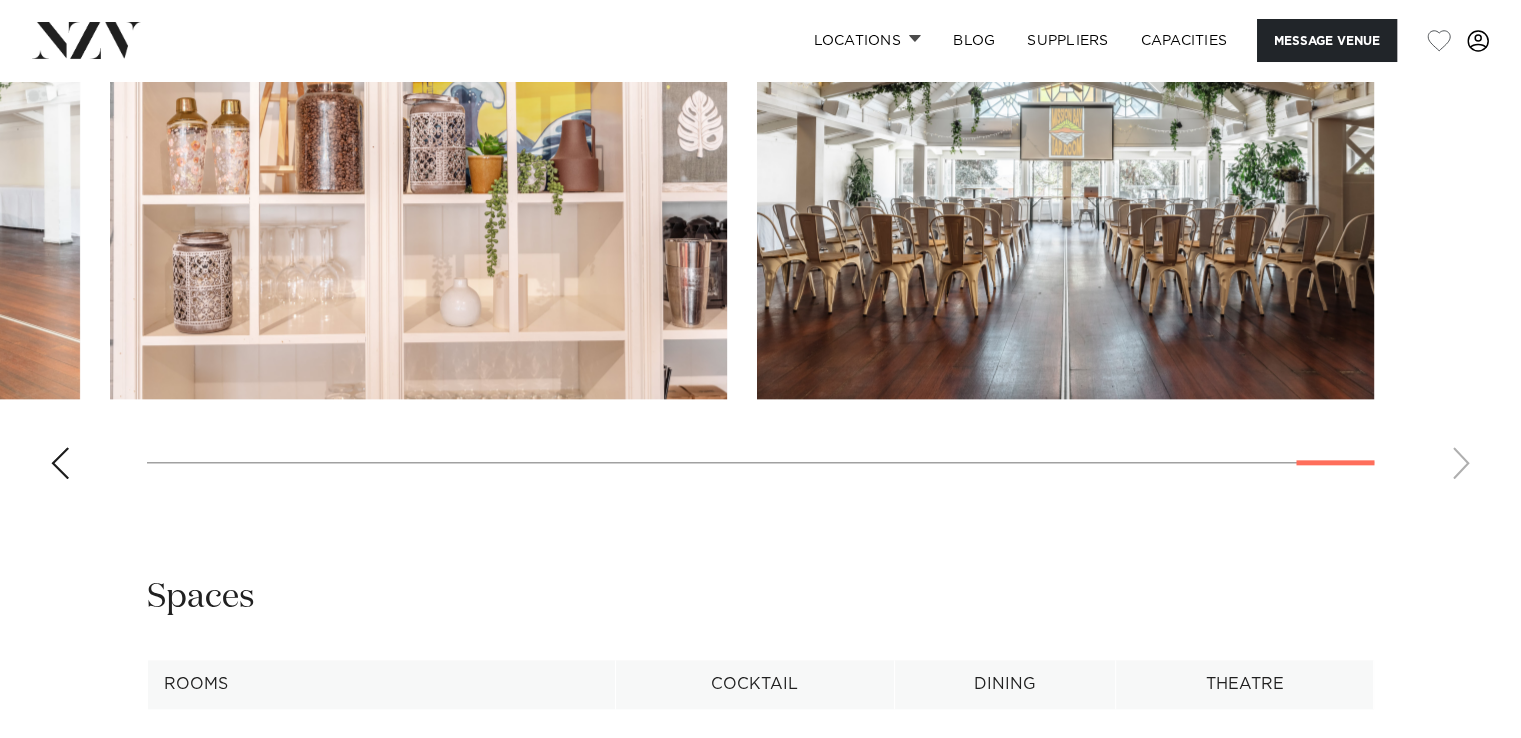 click at bounding box center (760, 220) 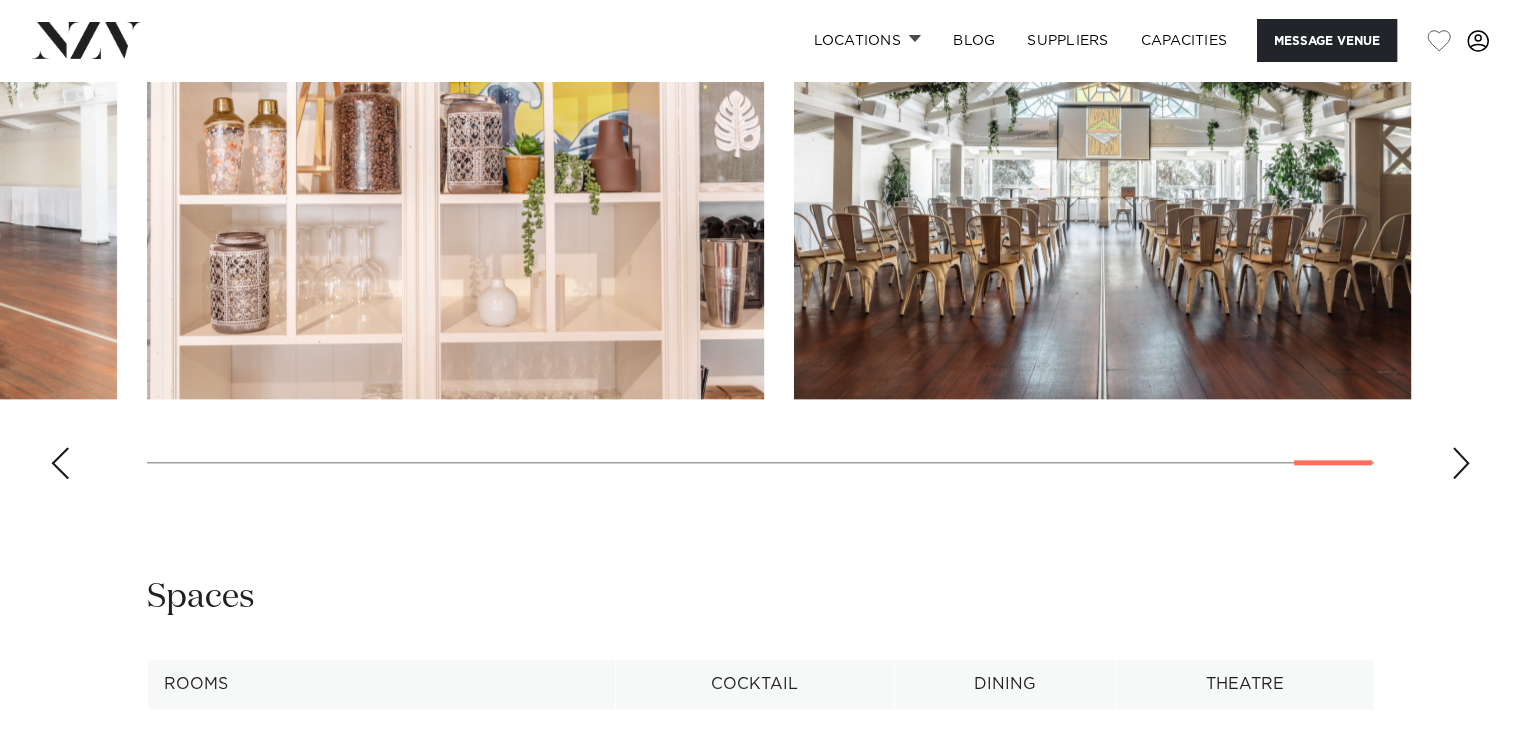 click at bounding box center [60, 463] 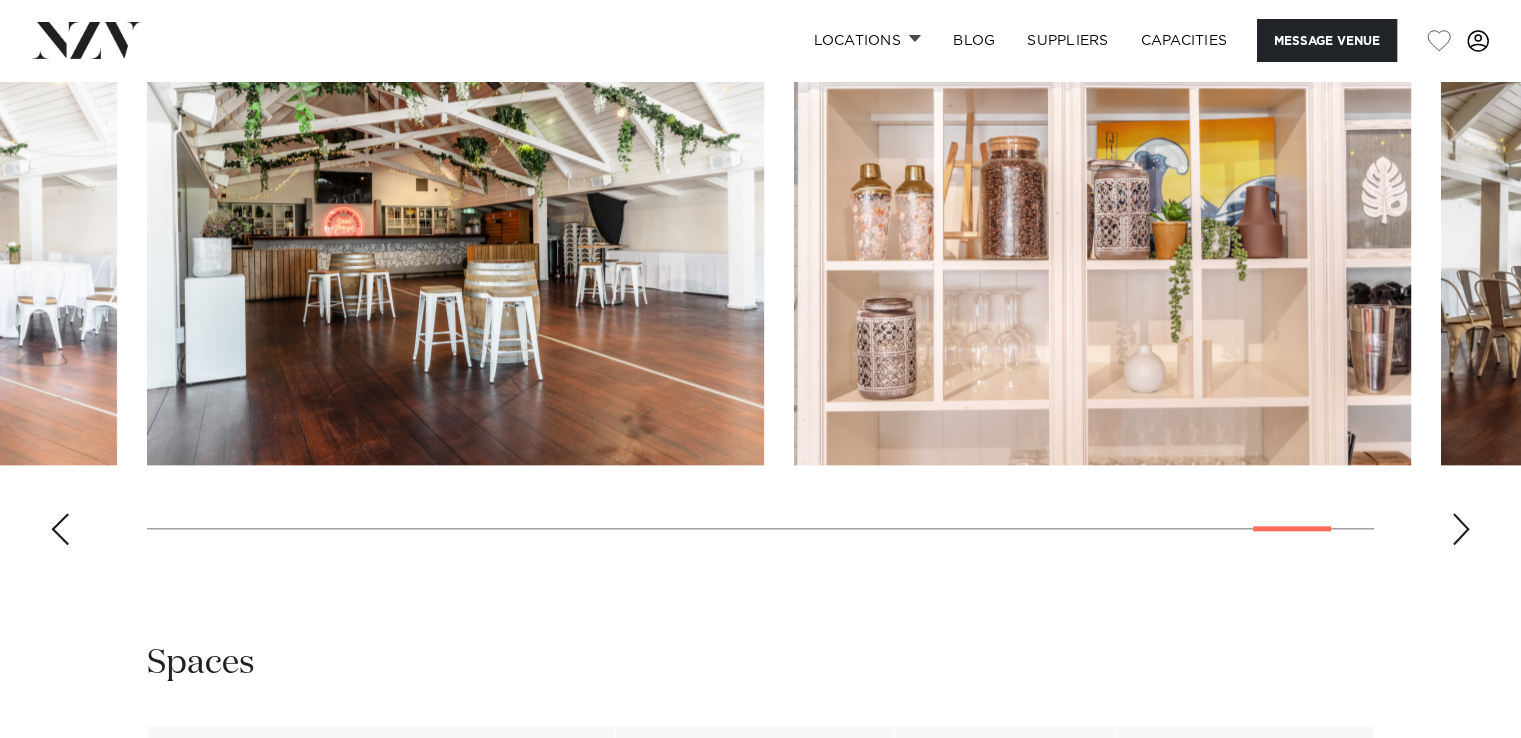scroll, scrollTop: 2026, scrollLeft: 0, axis: vertical 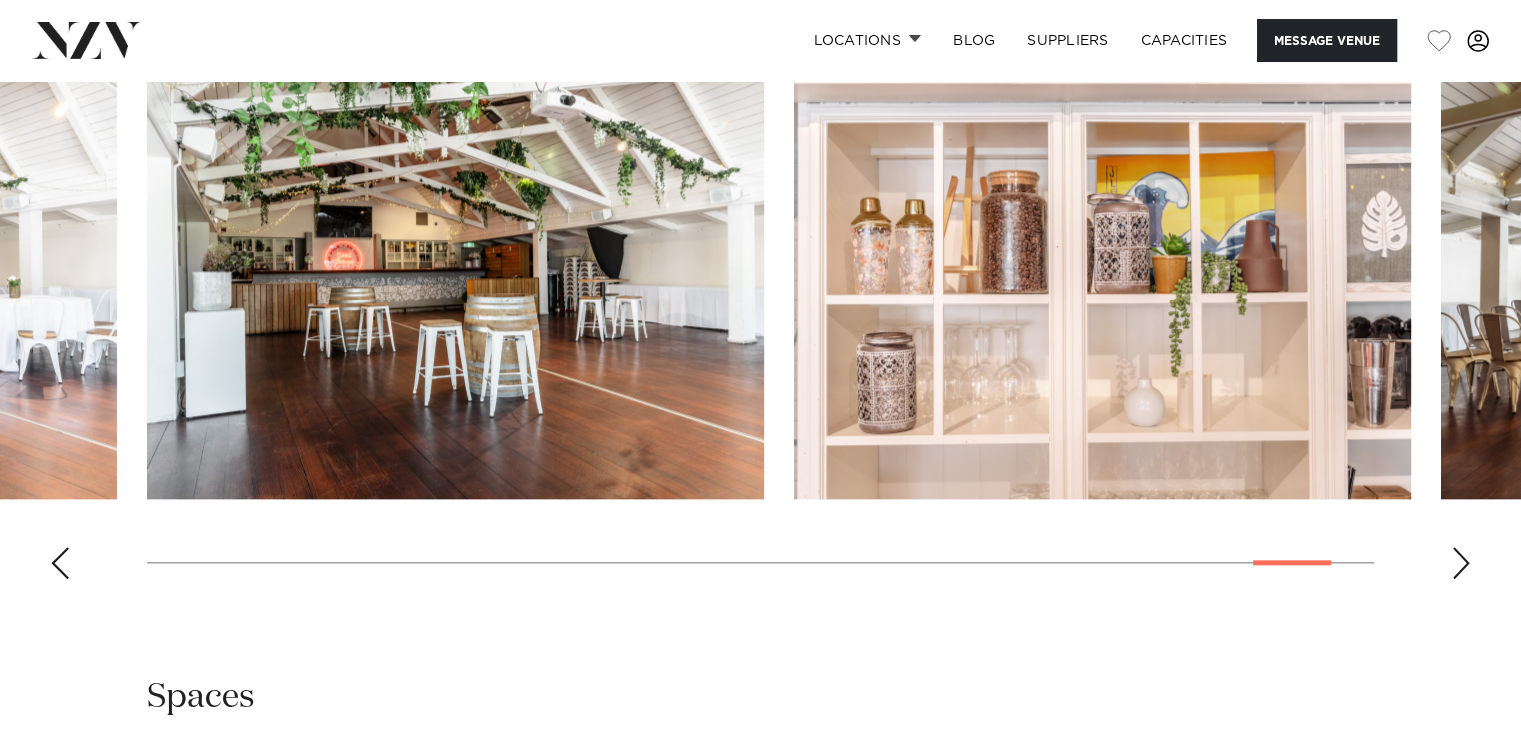 click at bounding box center (60, 563) 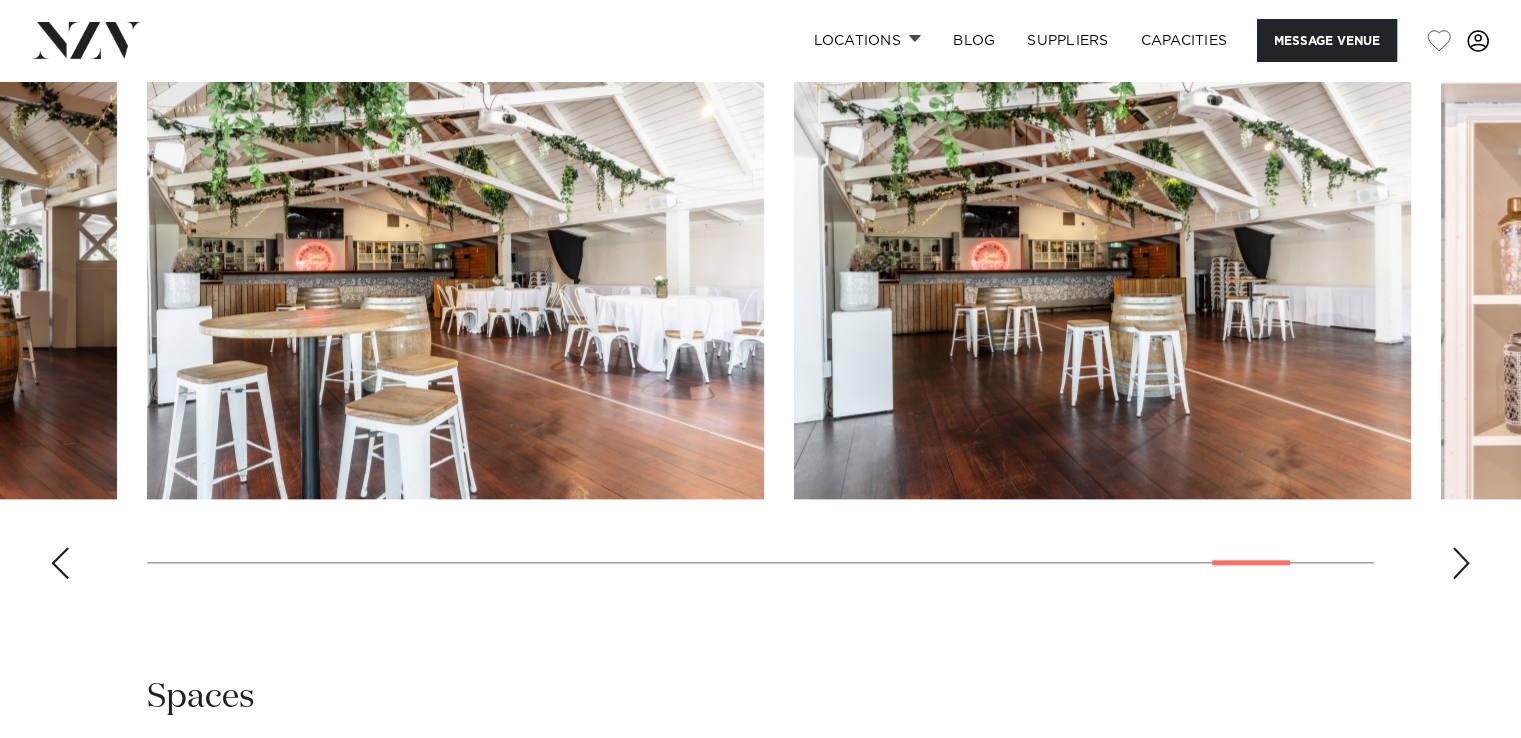 click at bounding box center (60, 563) 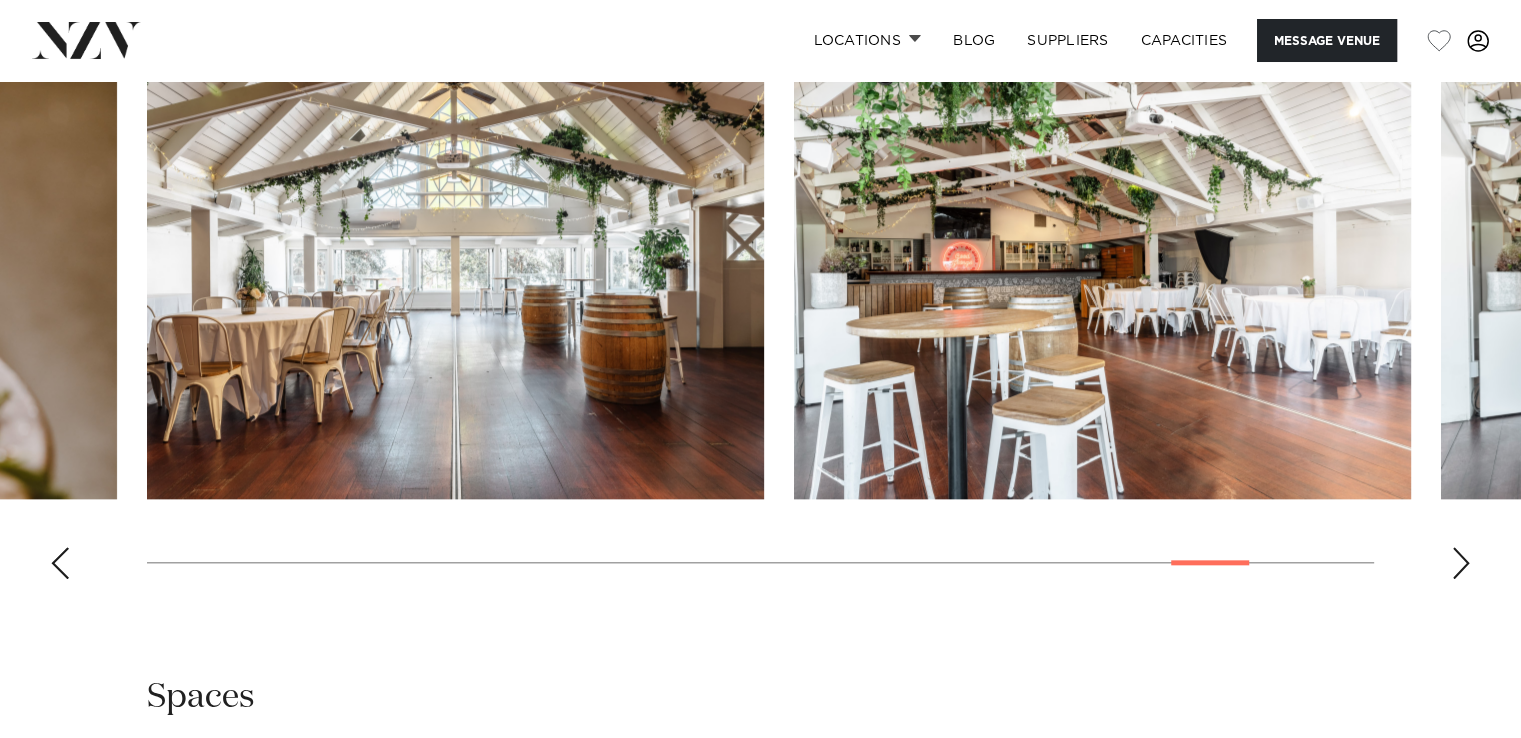 click at bounding box center (60, 563) 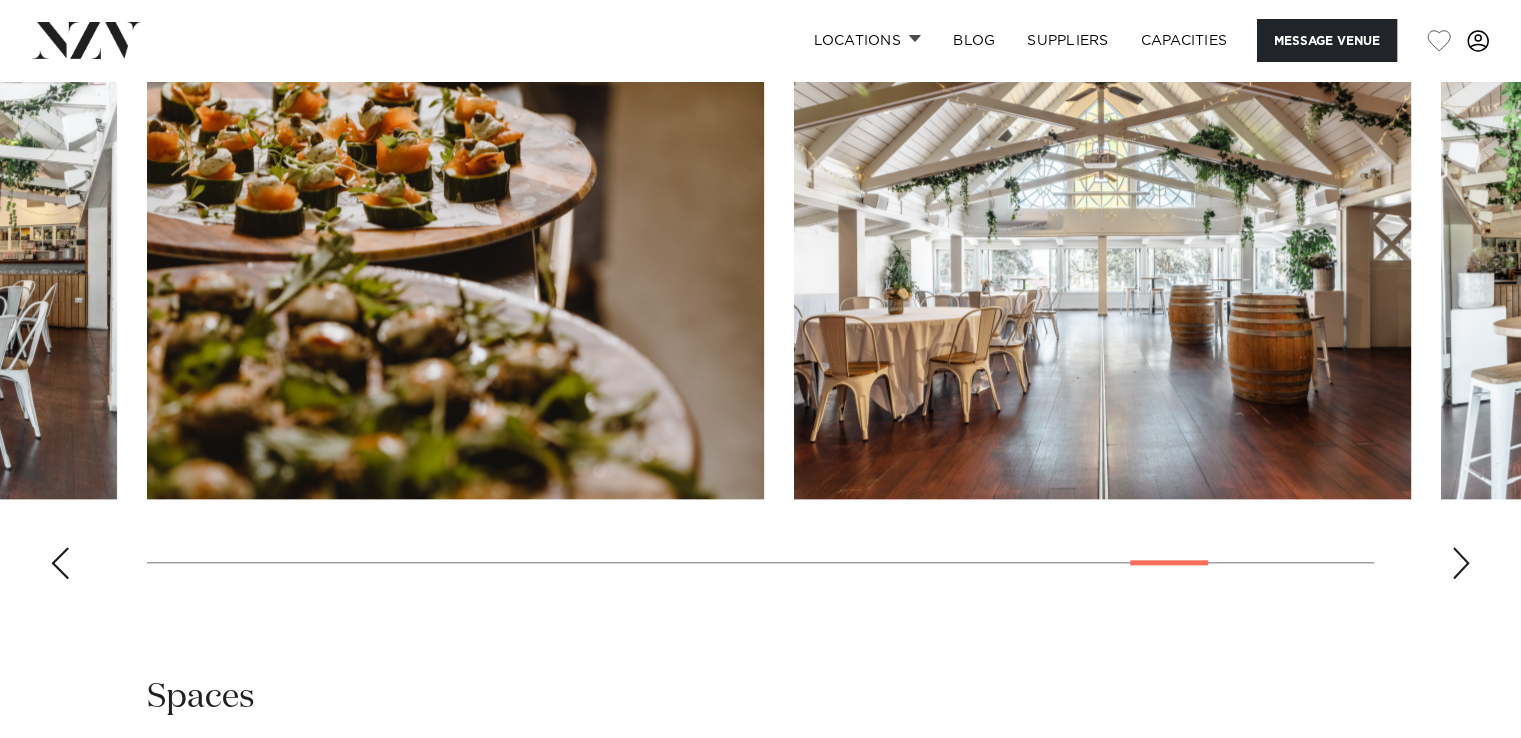 click at bounding box center [60, 563] 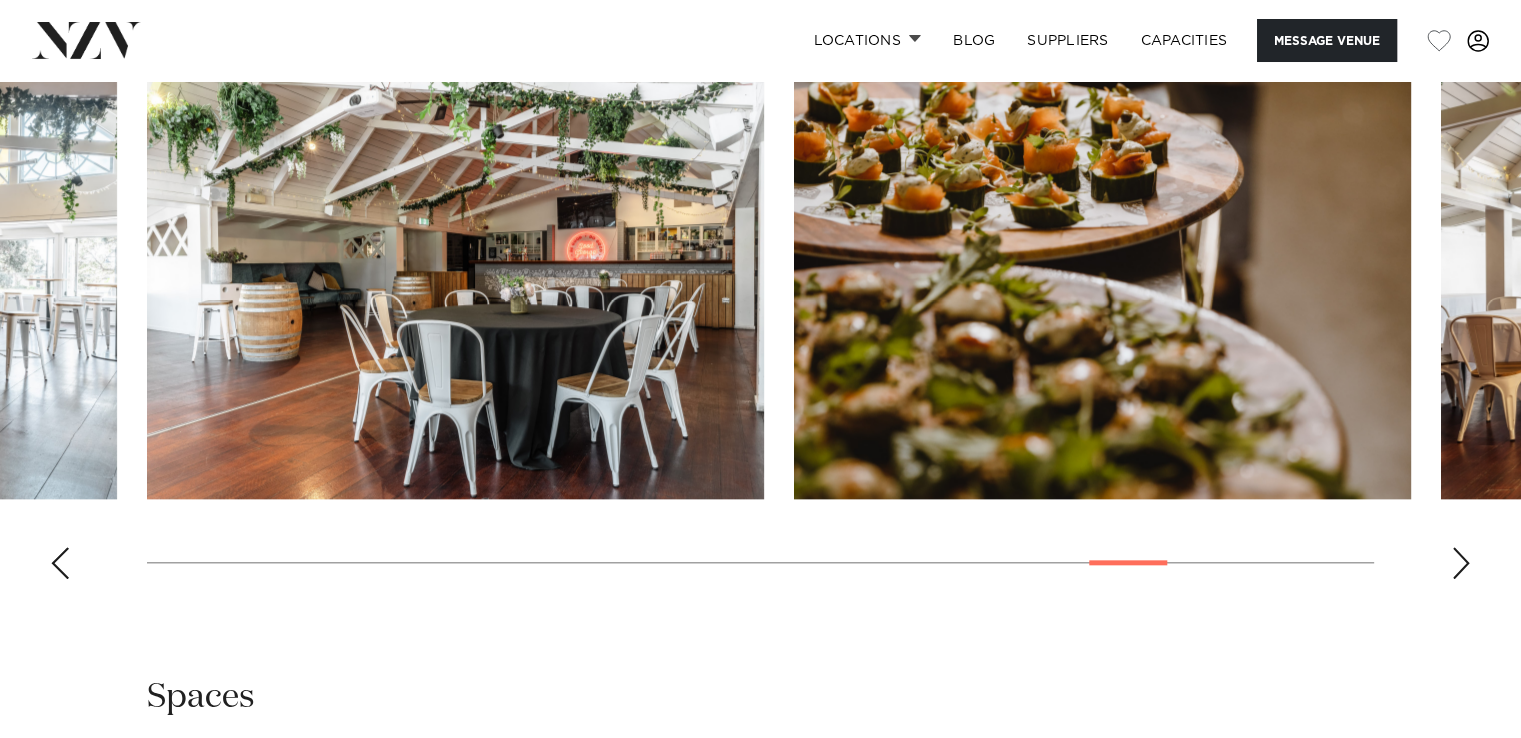 click at bounding box center [60, 563] 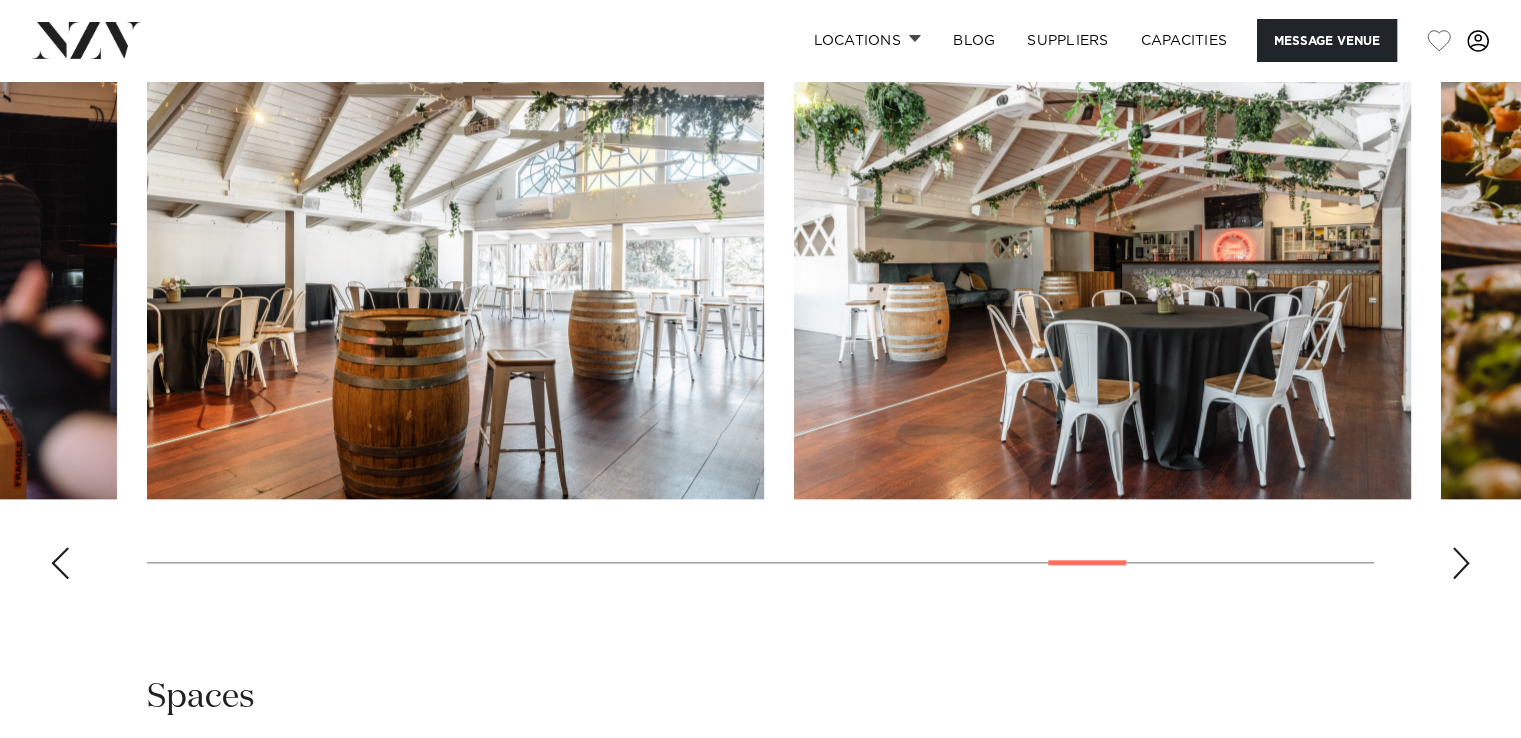 click at bounding box center (60, 563) 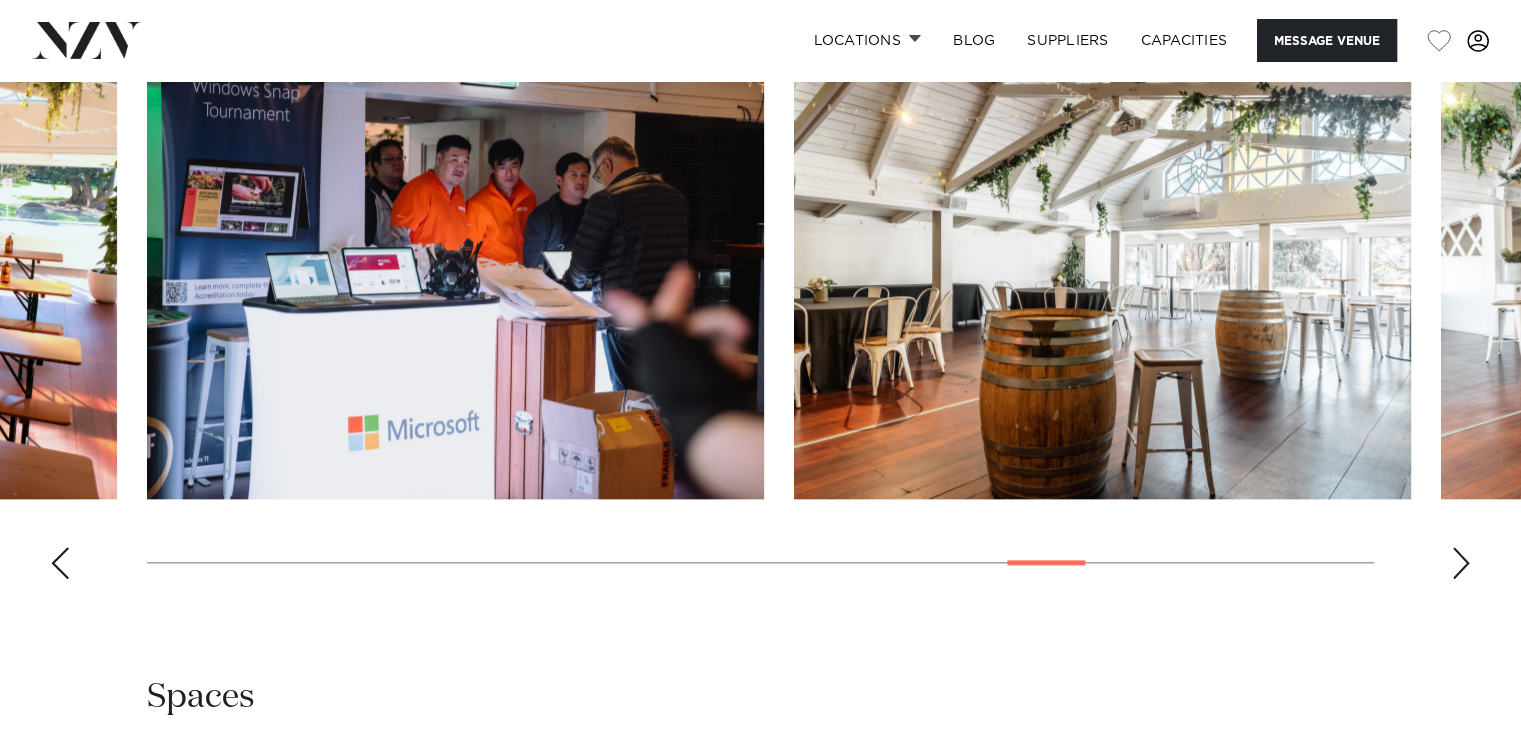 click at bounding box center (60, 563) 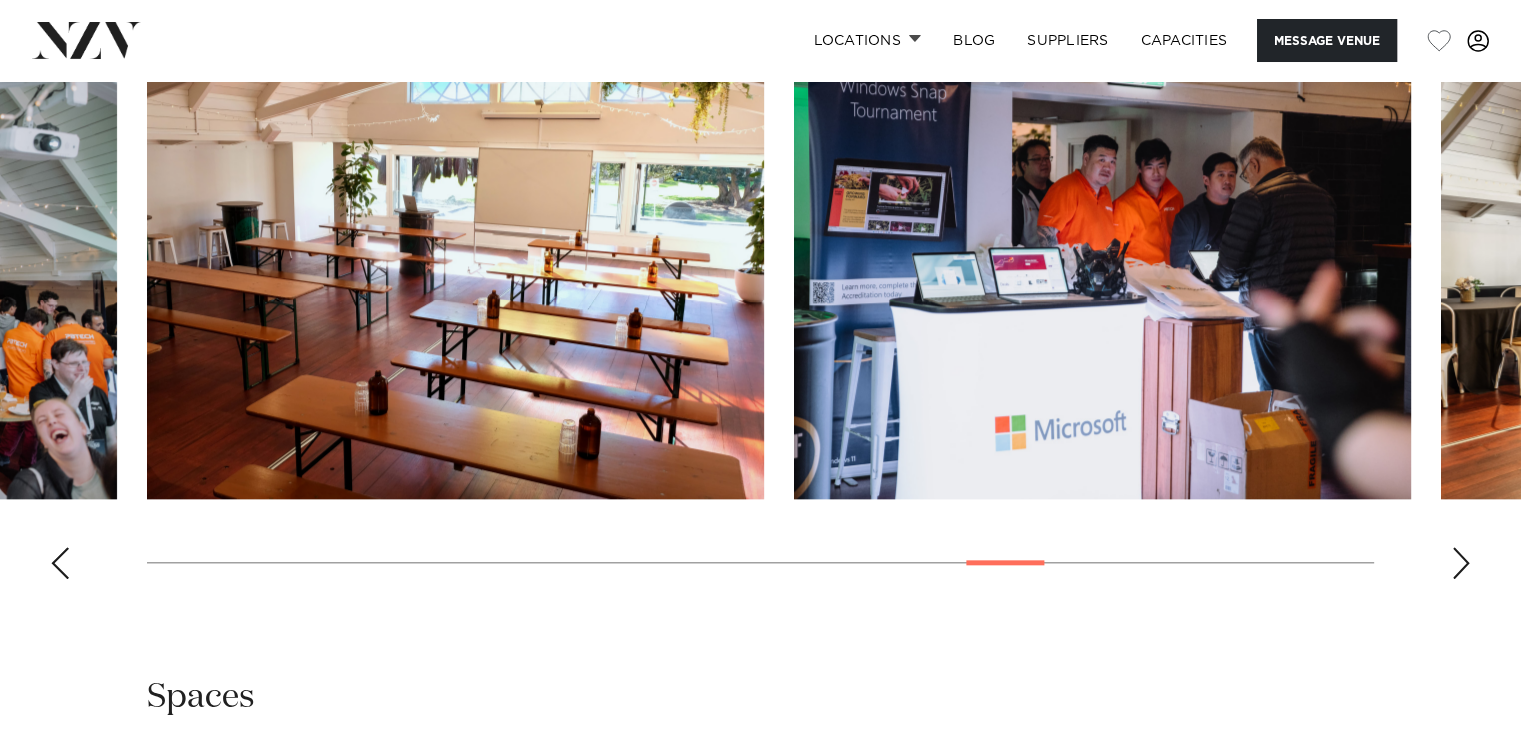 click at bounding box center (60, 563) 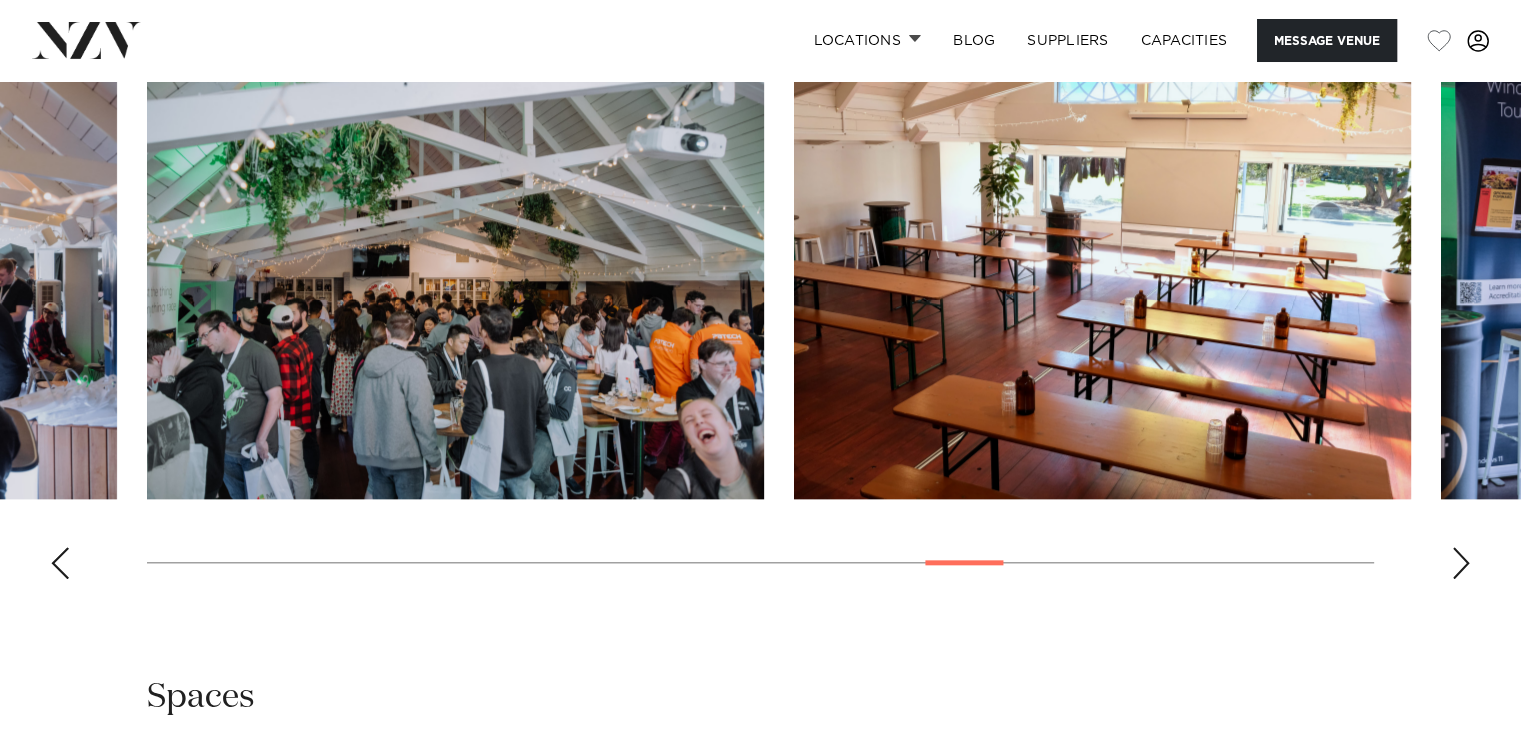 click at bounding box center [60, 563] 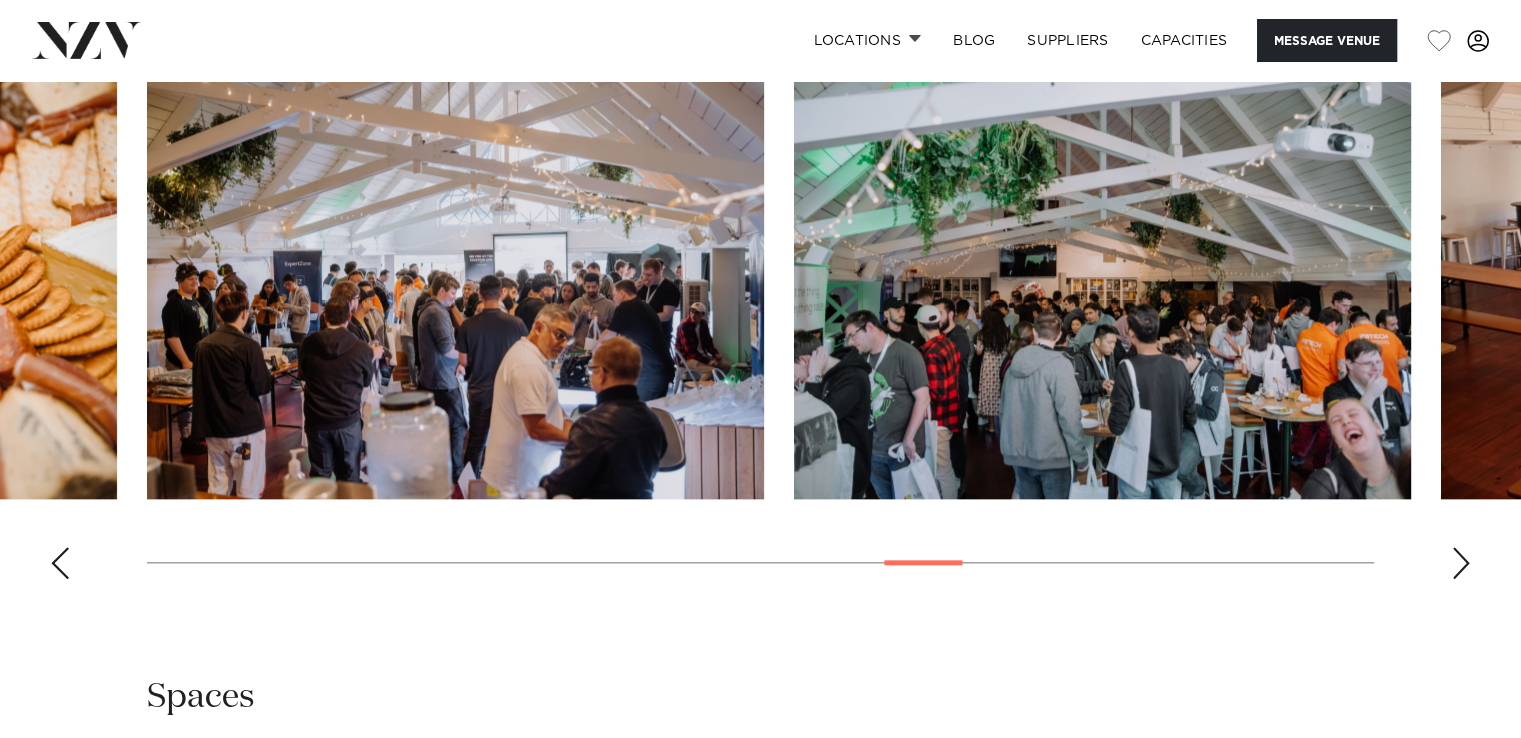 click at bounding box center (60, 563) 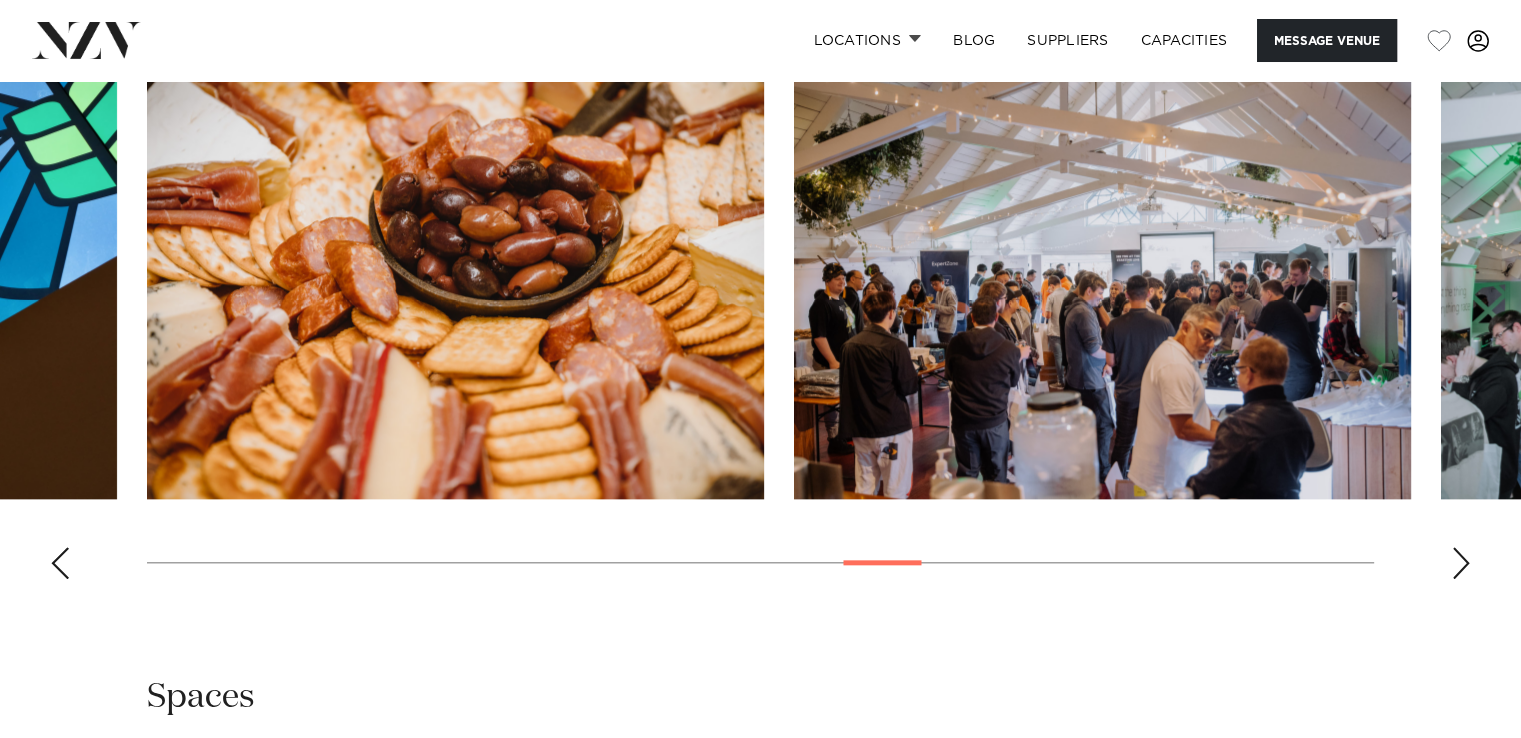 click at bounding box center (60, 563) 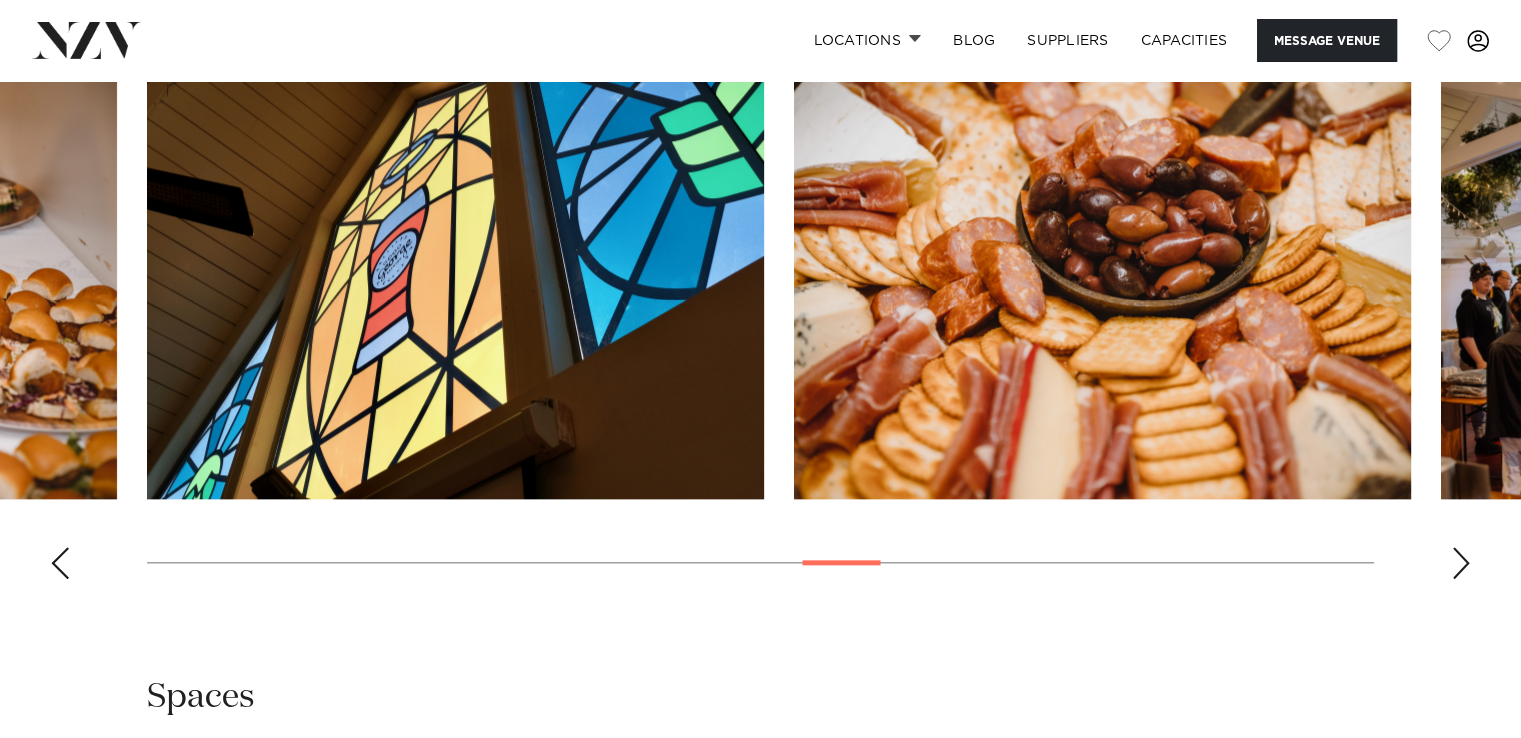 click at bounding box center [60, 563] 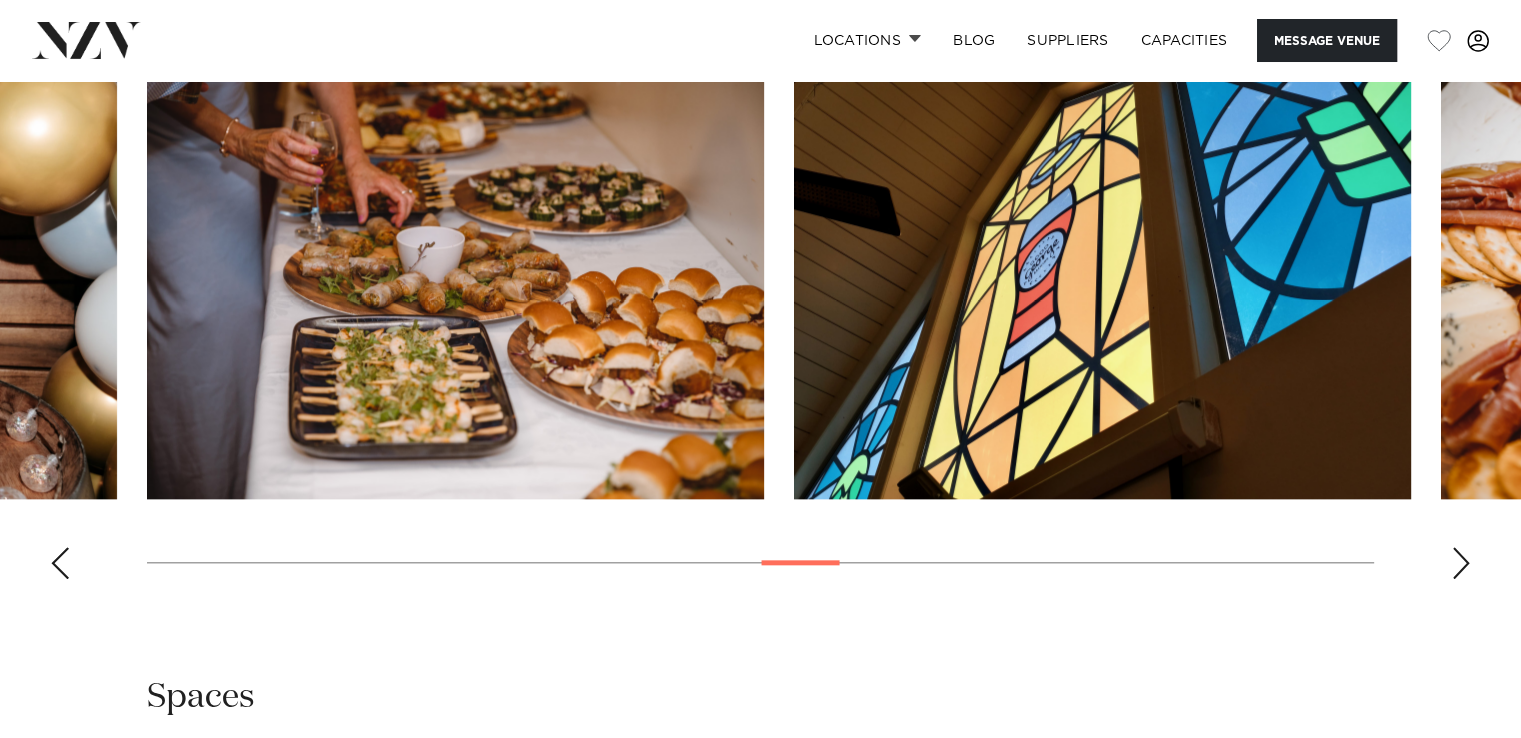 click at bounding box center [60, 563] 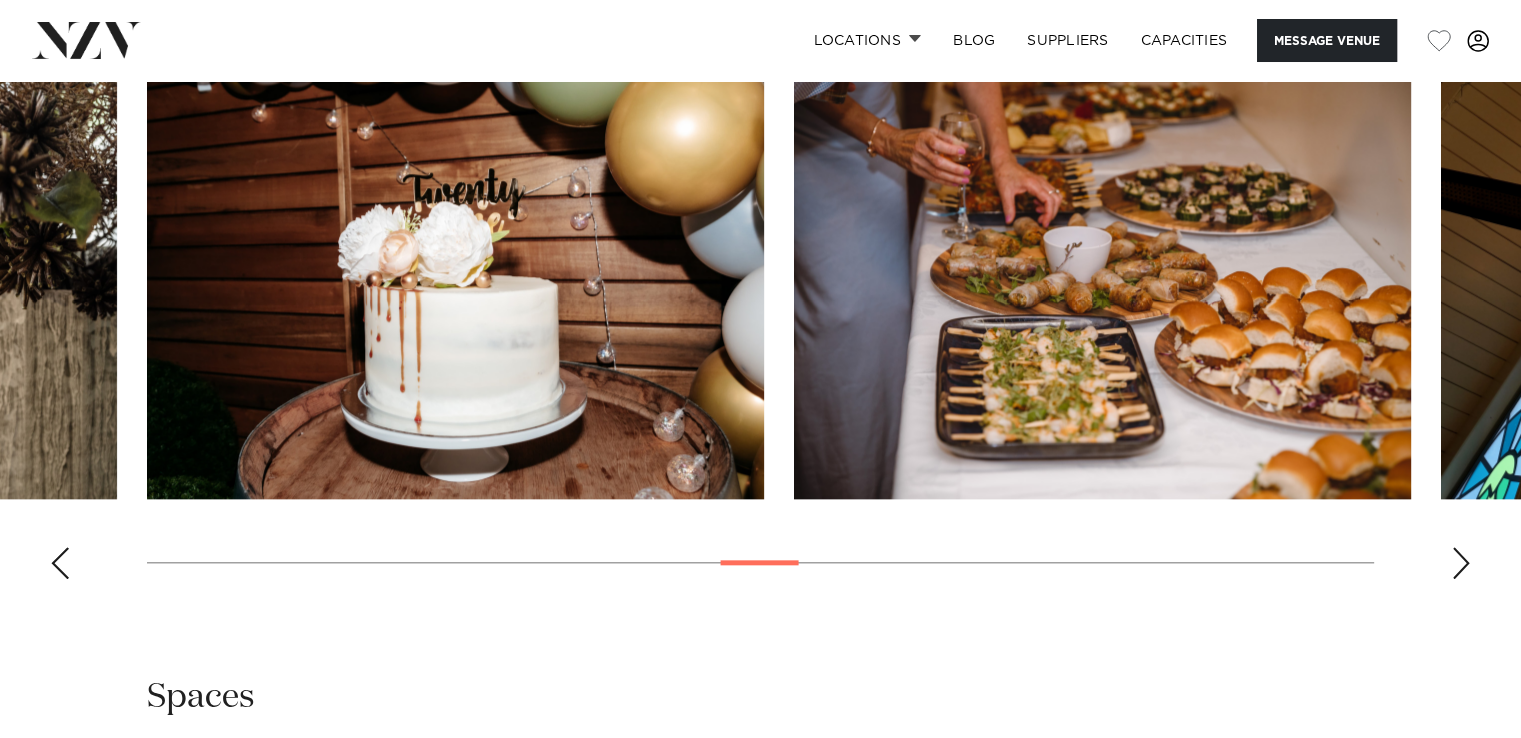 click at bounding box center (60, 563) 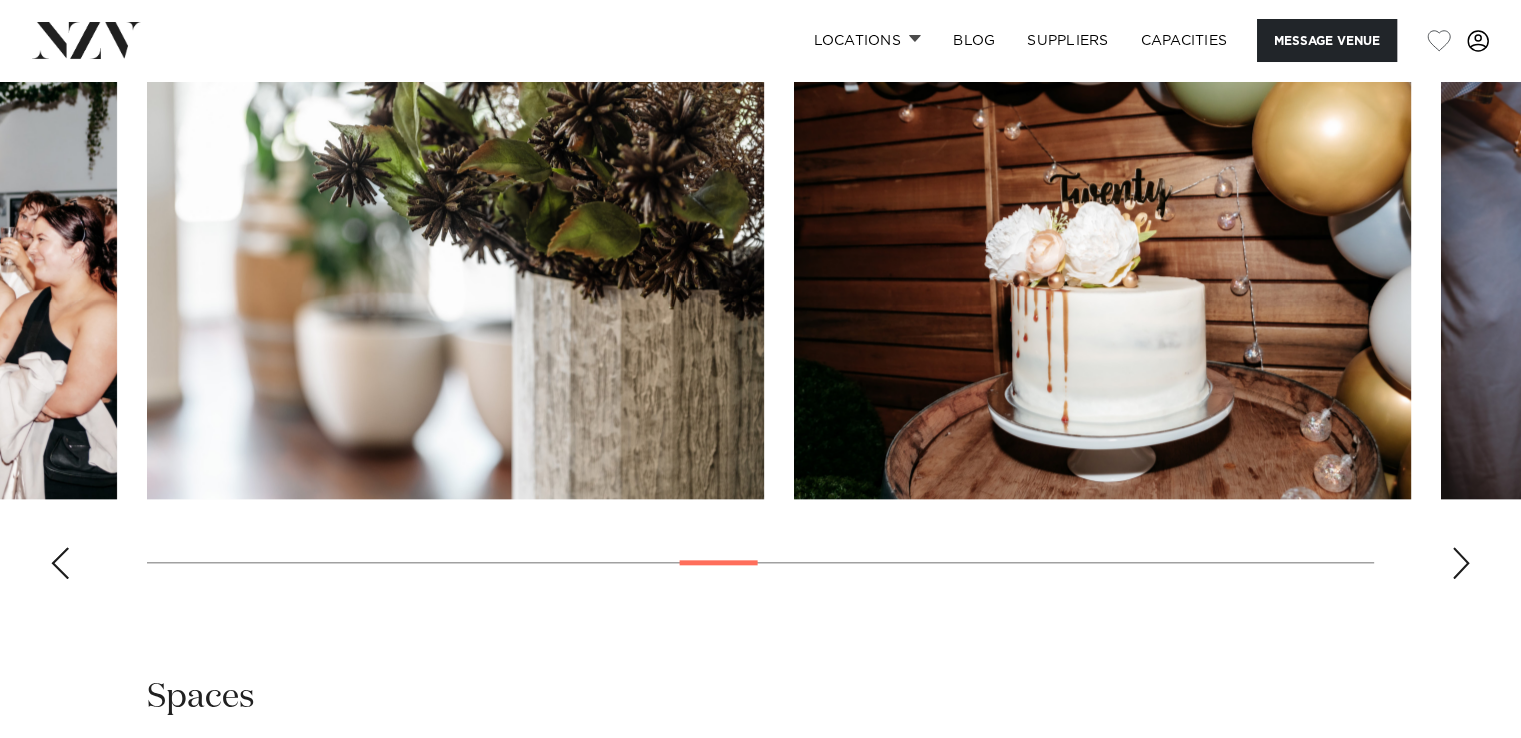 click at bounding box center (60, 563) 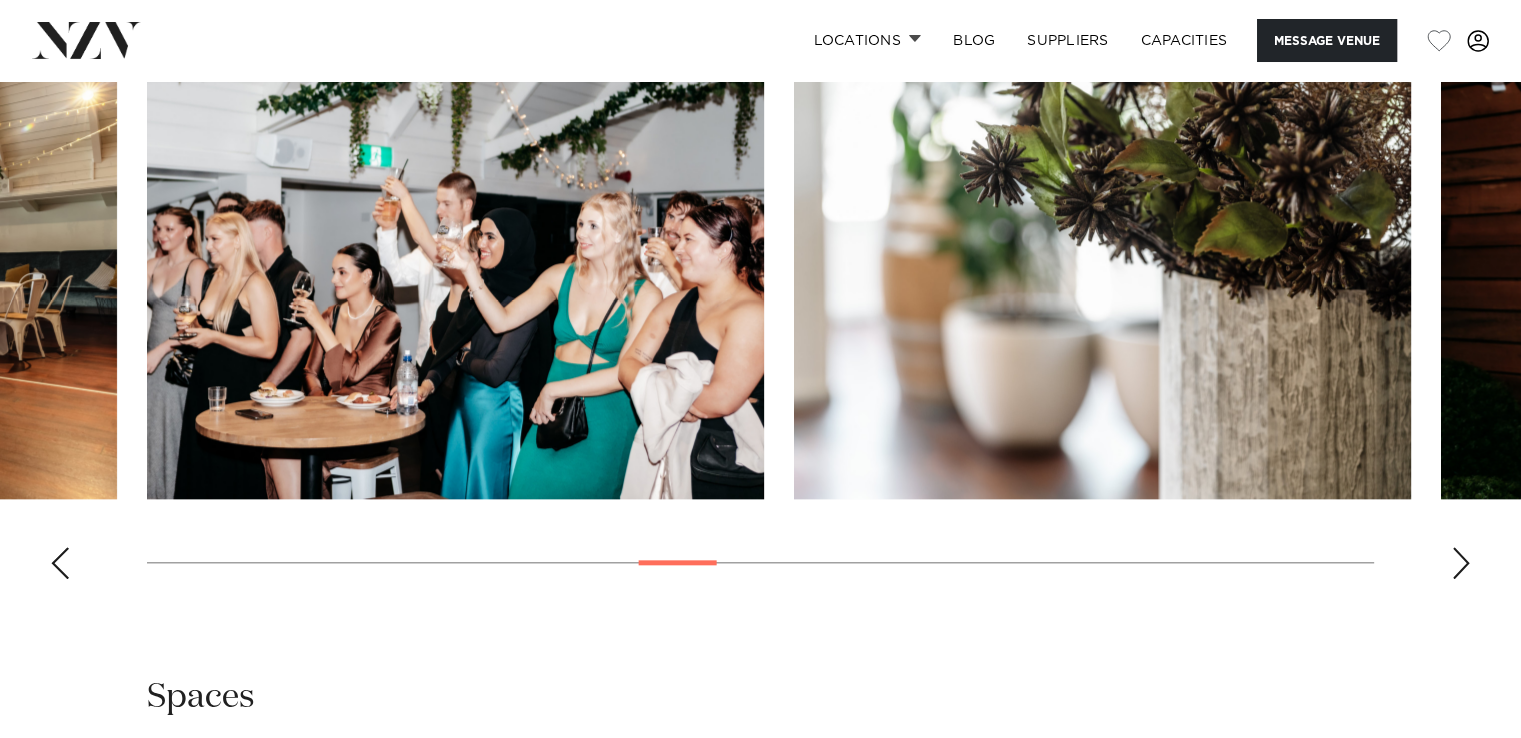 click at bounding box center (60, 563) 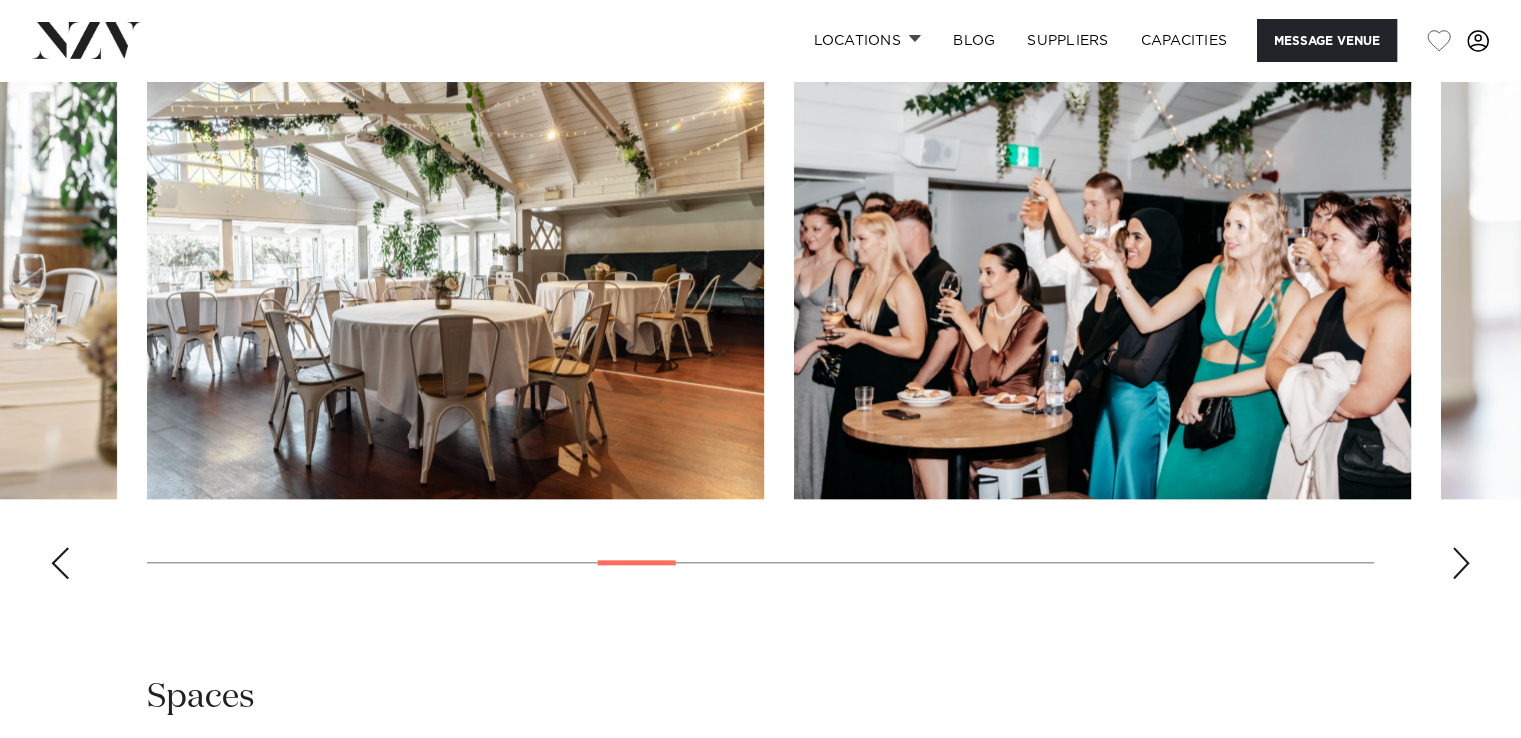 click at bounding box center (60, 563) 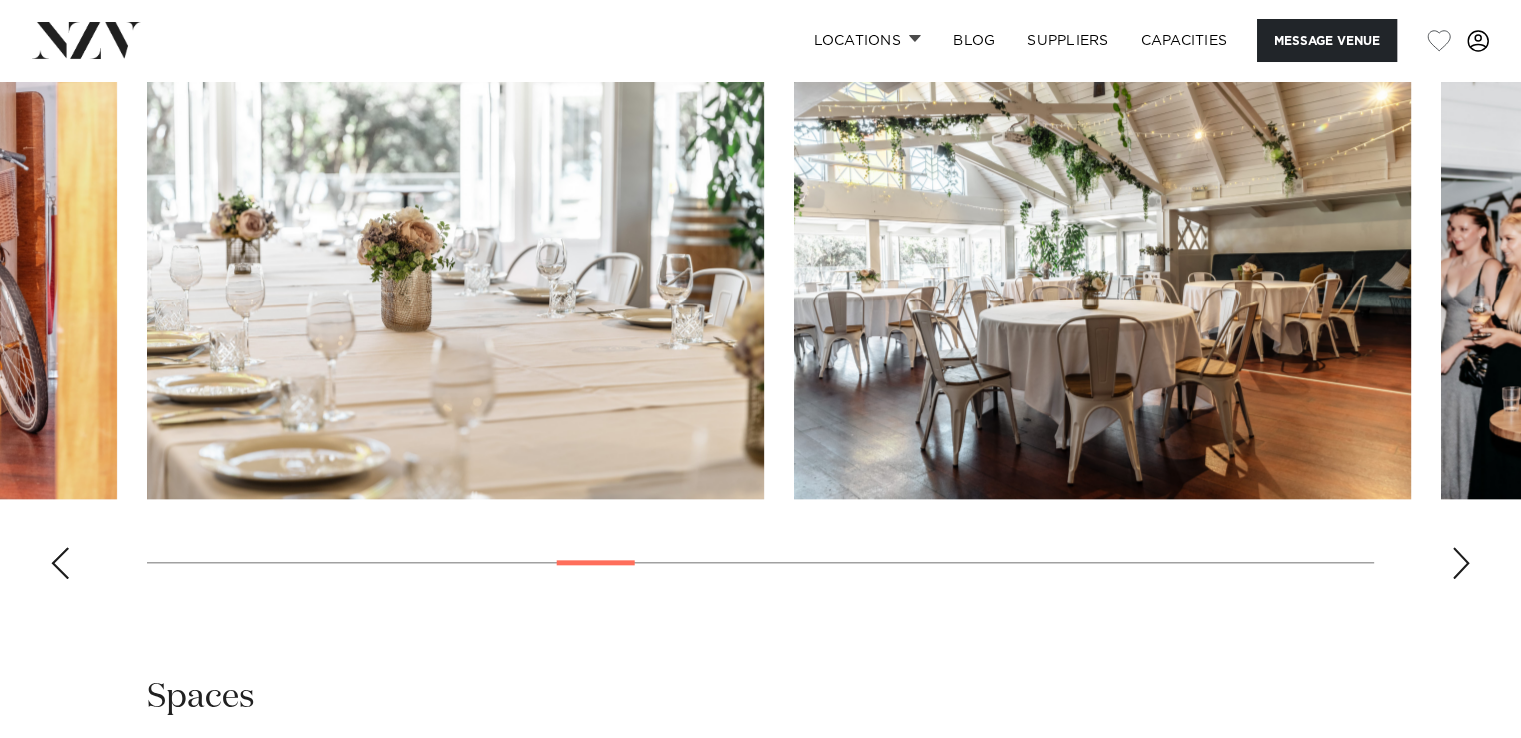 click at bounding box center (60, 563) 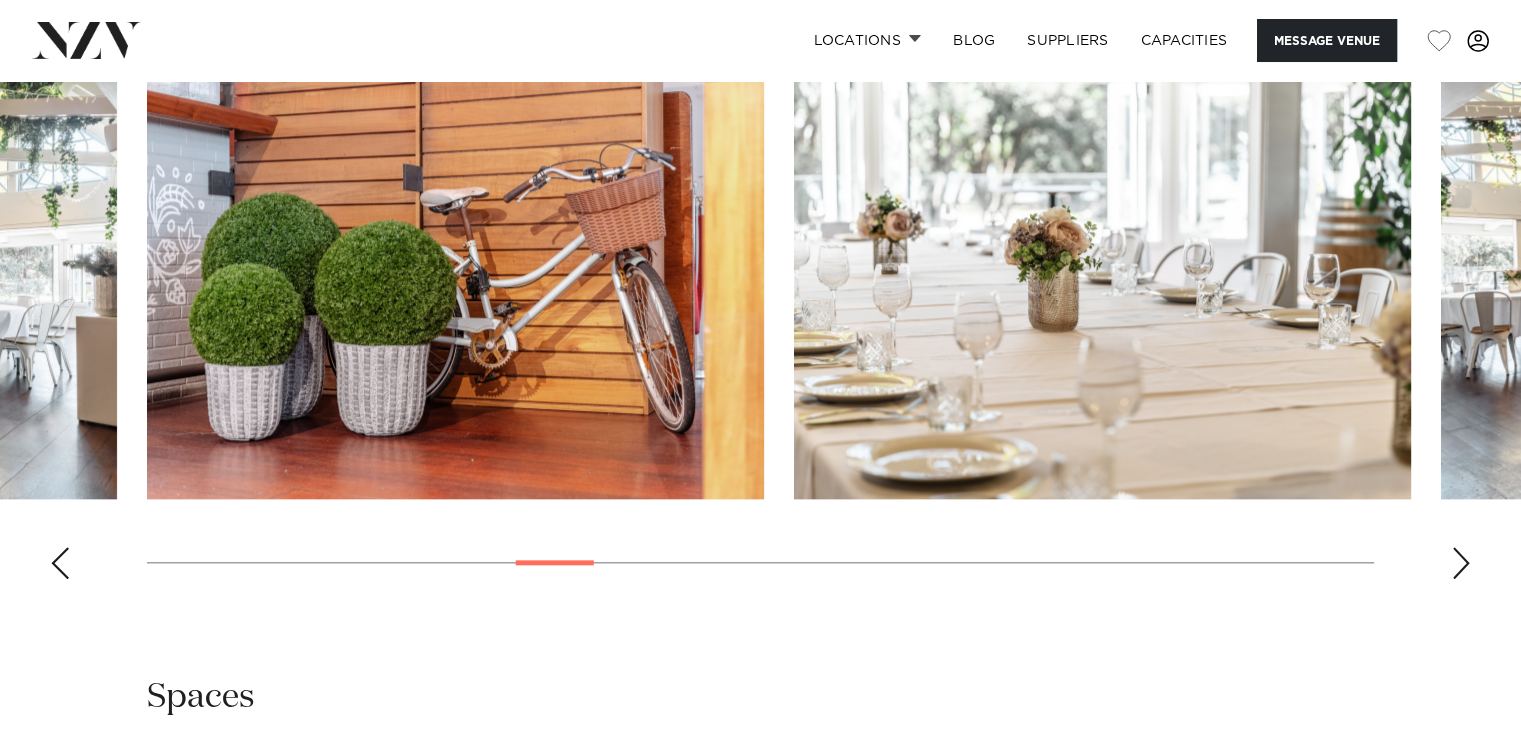 click at bounding box center [60, 563] 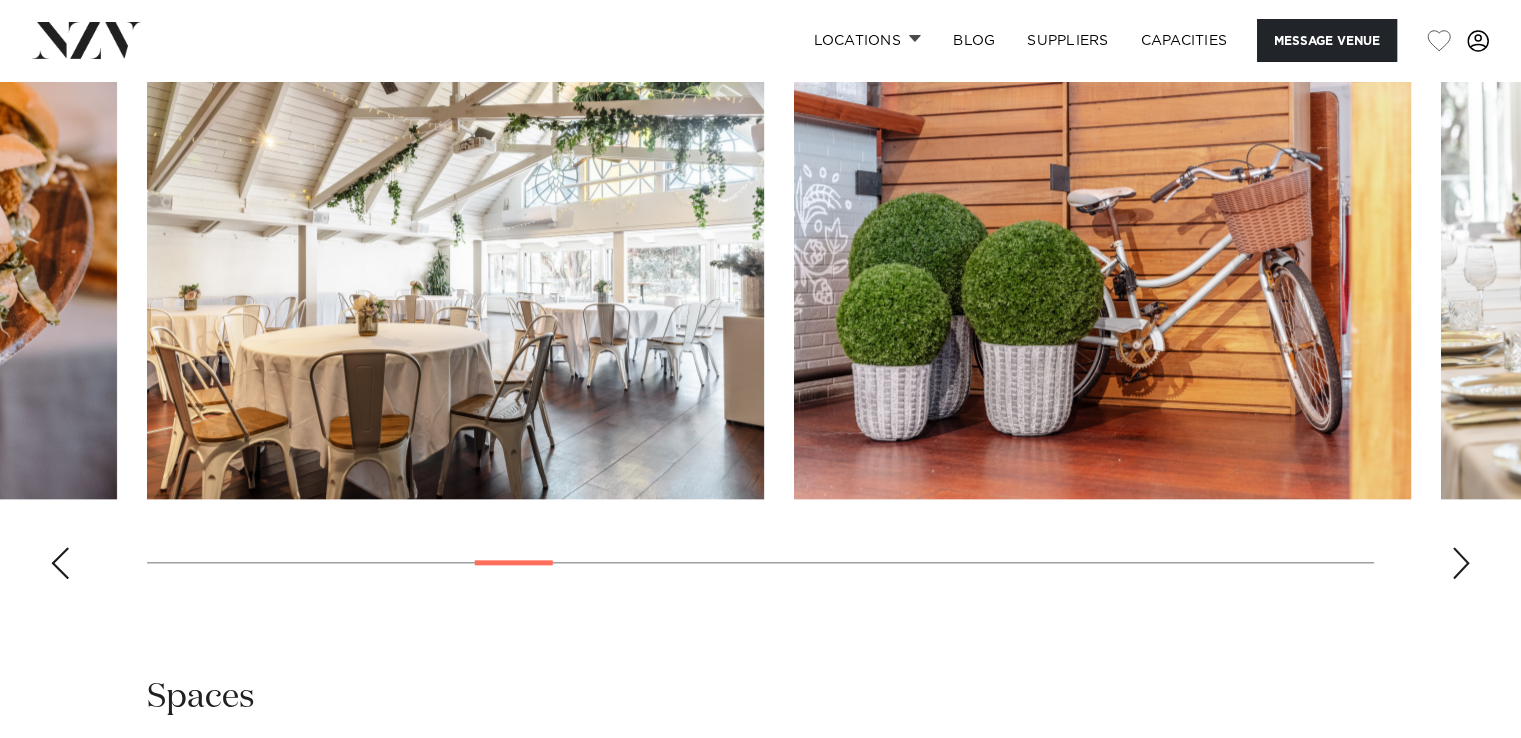 click at bounding box center (60, 563) 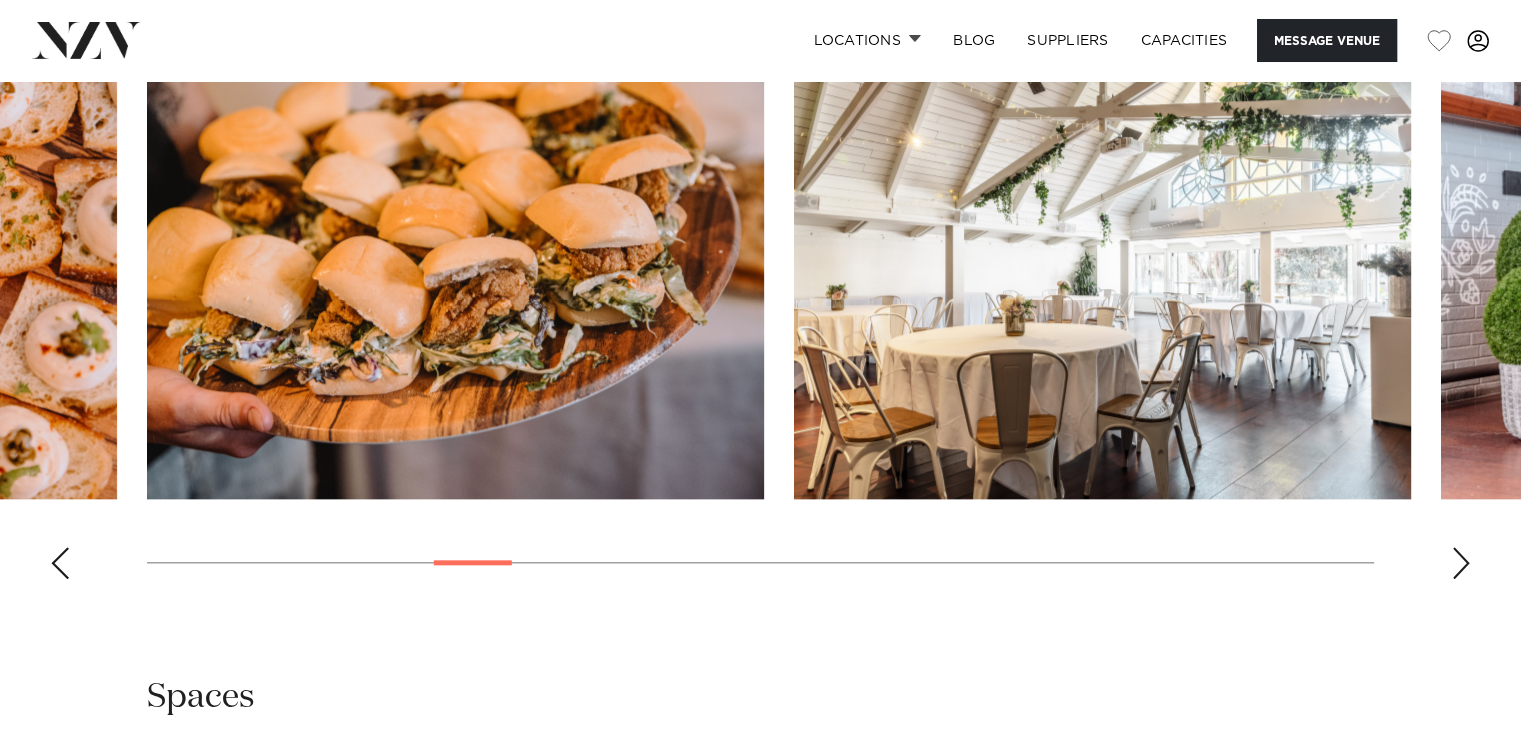 click at bounding box center [60, 563] 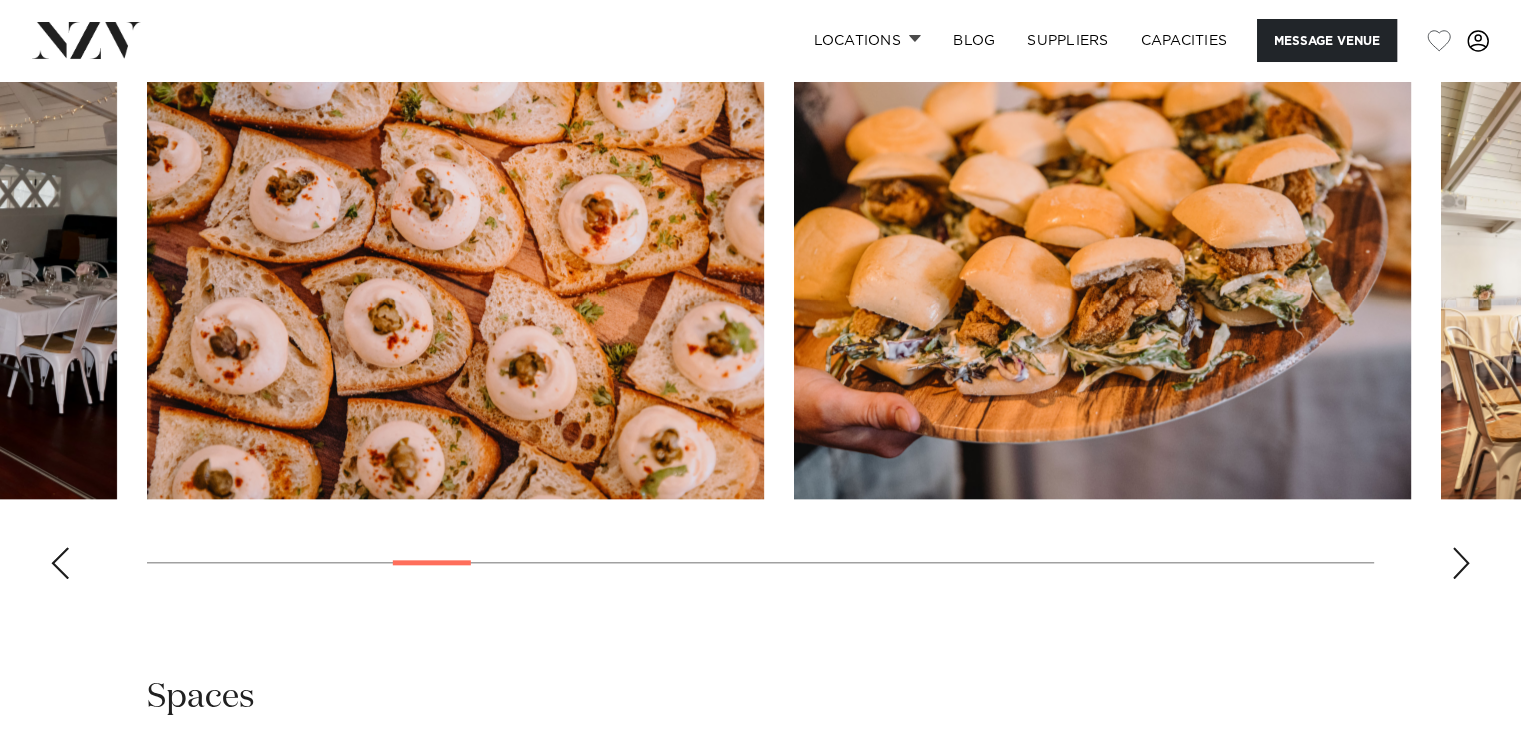 click at bounding box center (60, 563) 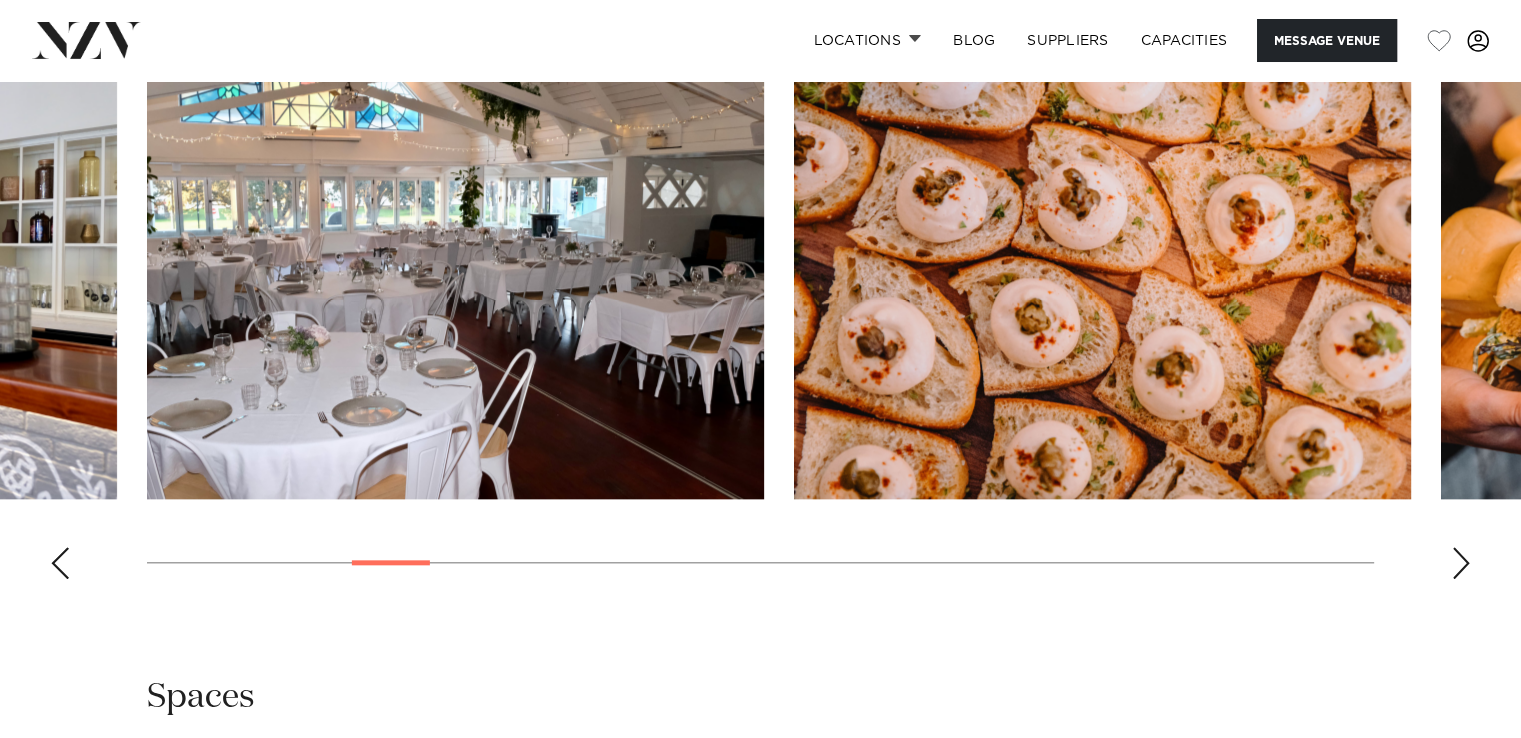 click at bounding box center [60, 563] 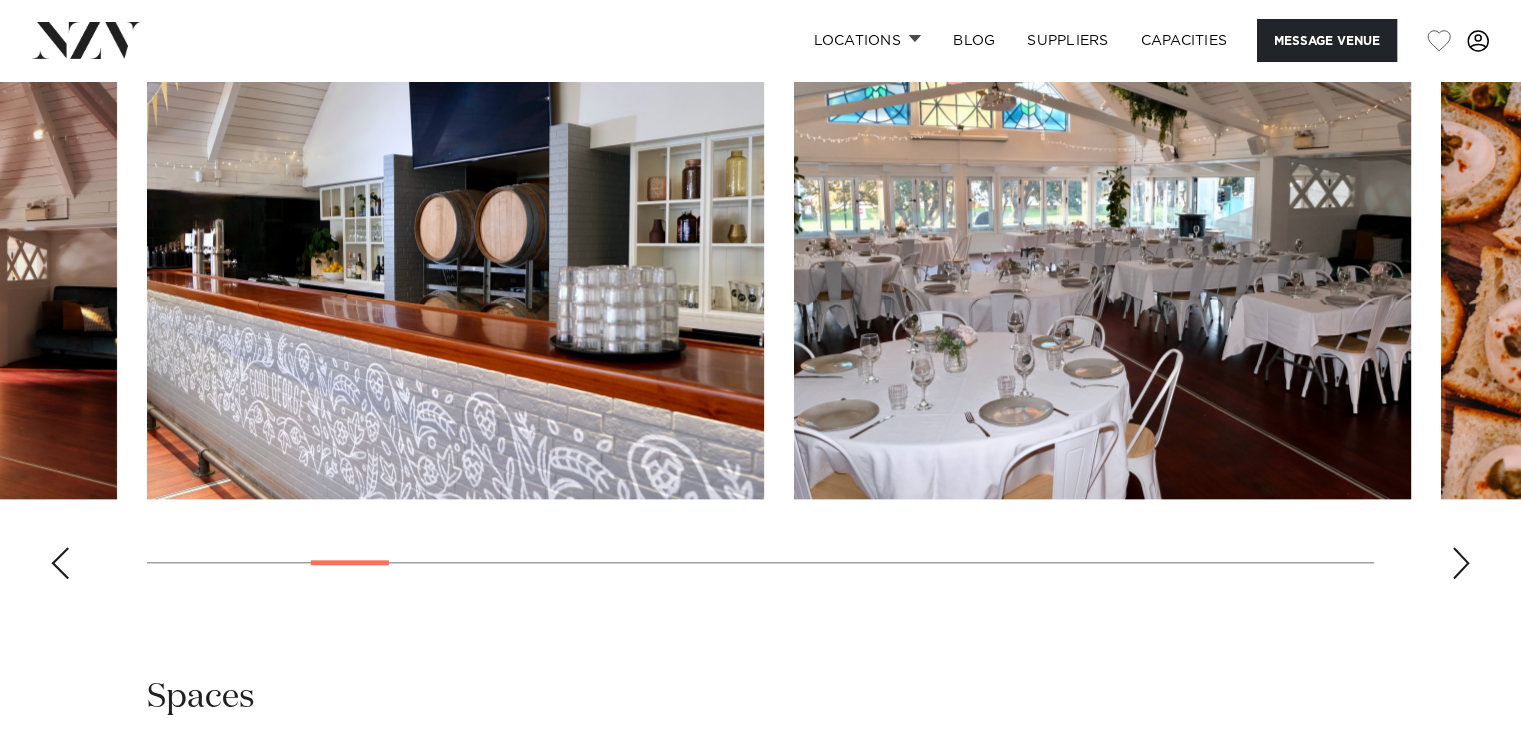 click at bounding box center (60, 563) 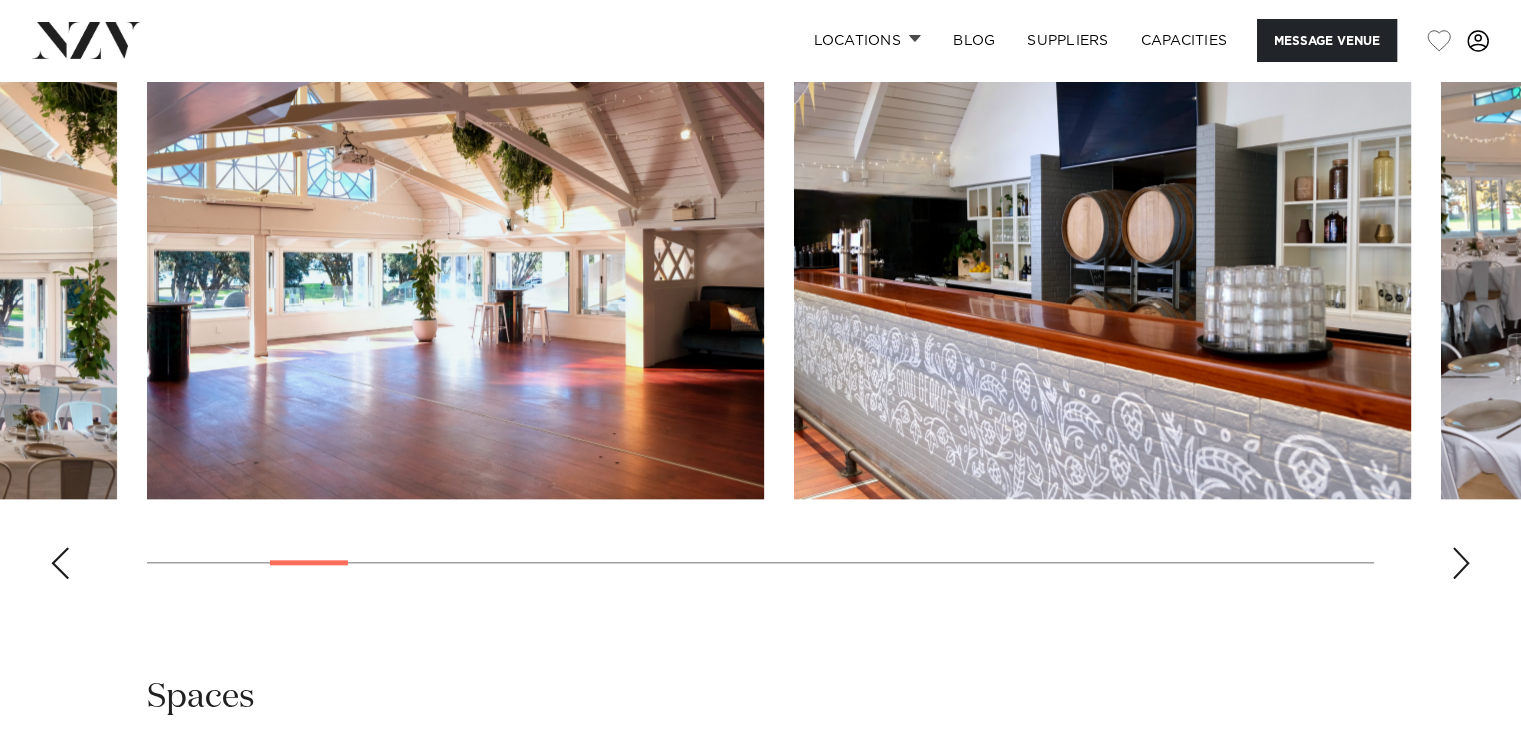 click at bounding box center [60, 563] 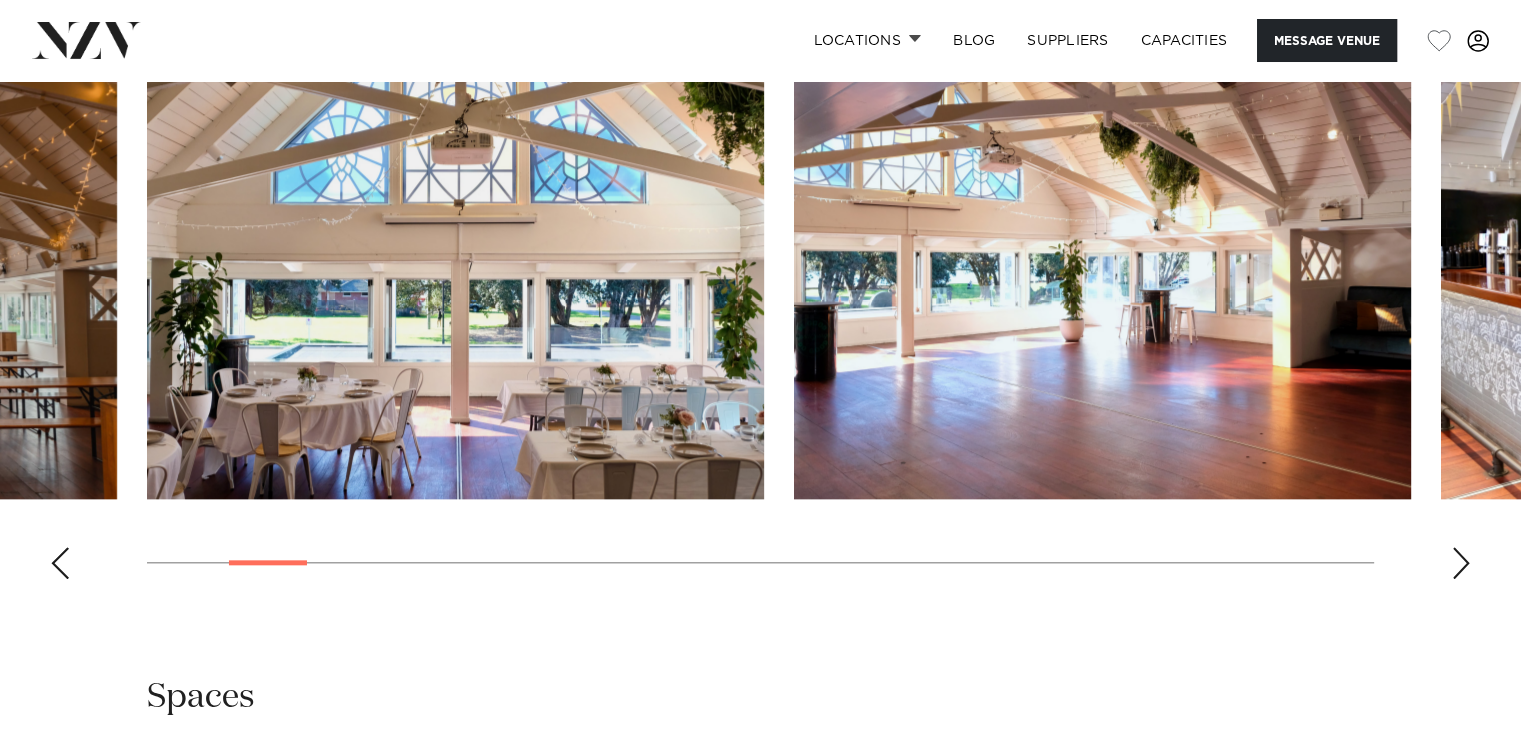 click at bounding box center [60, 563] 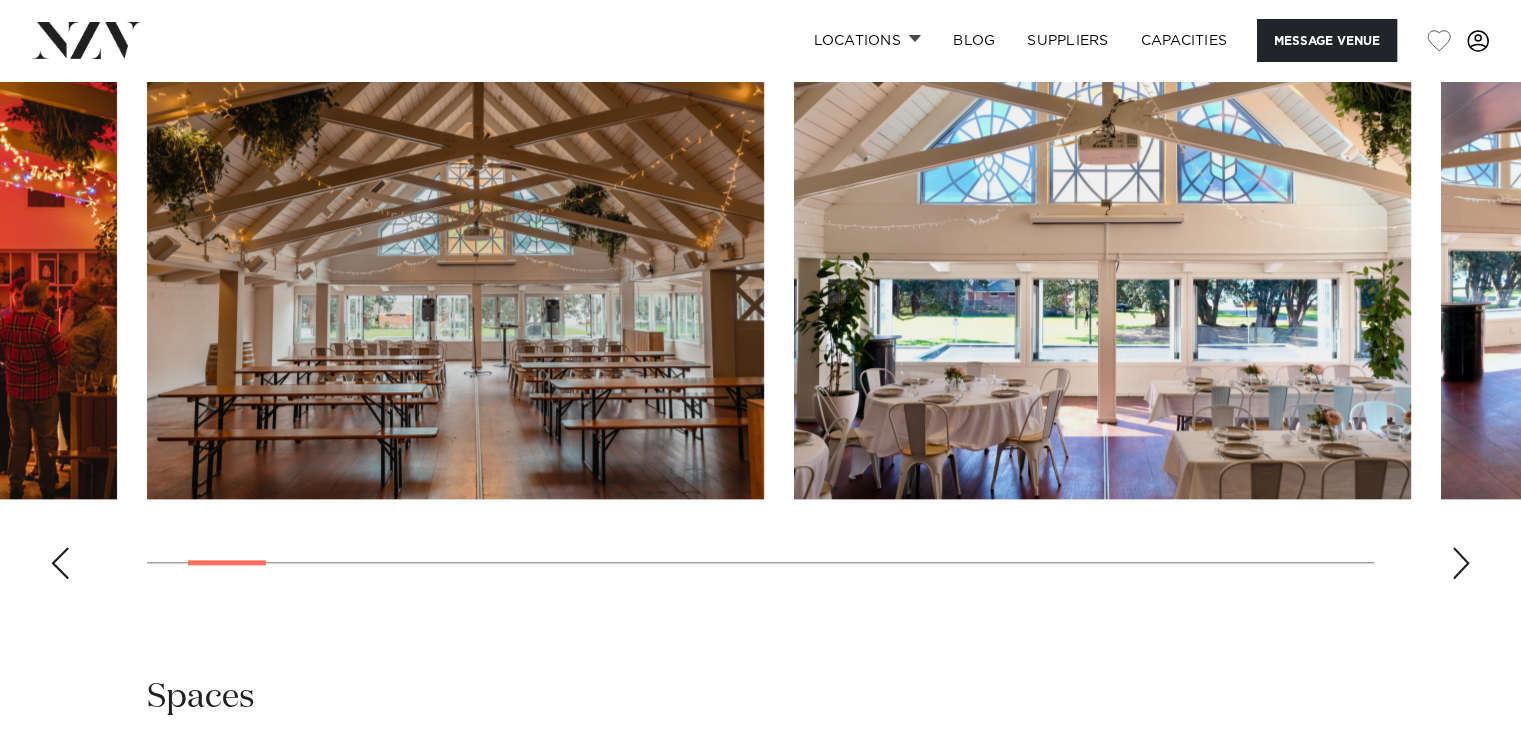 click at bounding box center [60, 563] 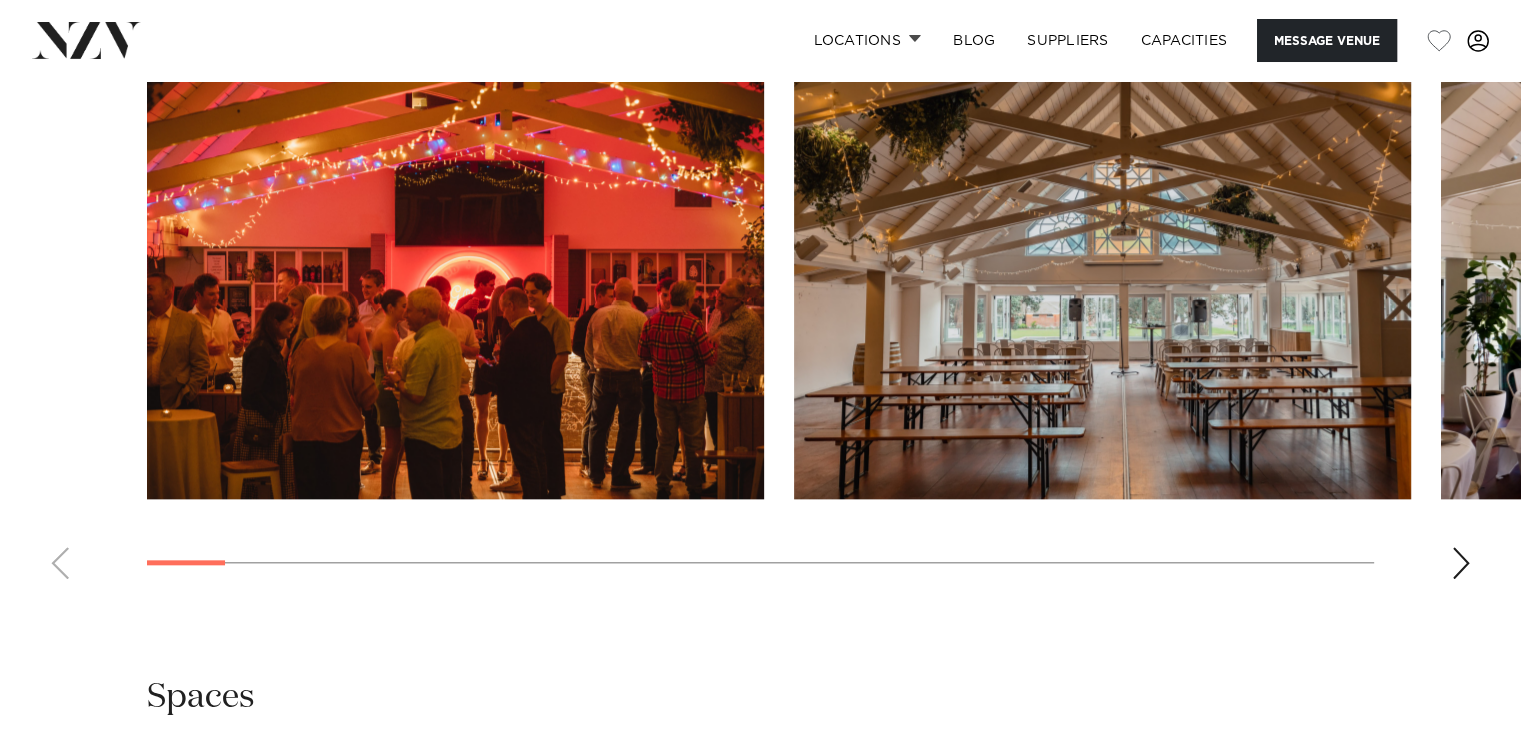 click at bounding box center (760, 320) 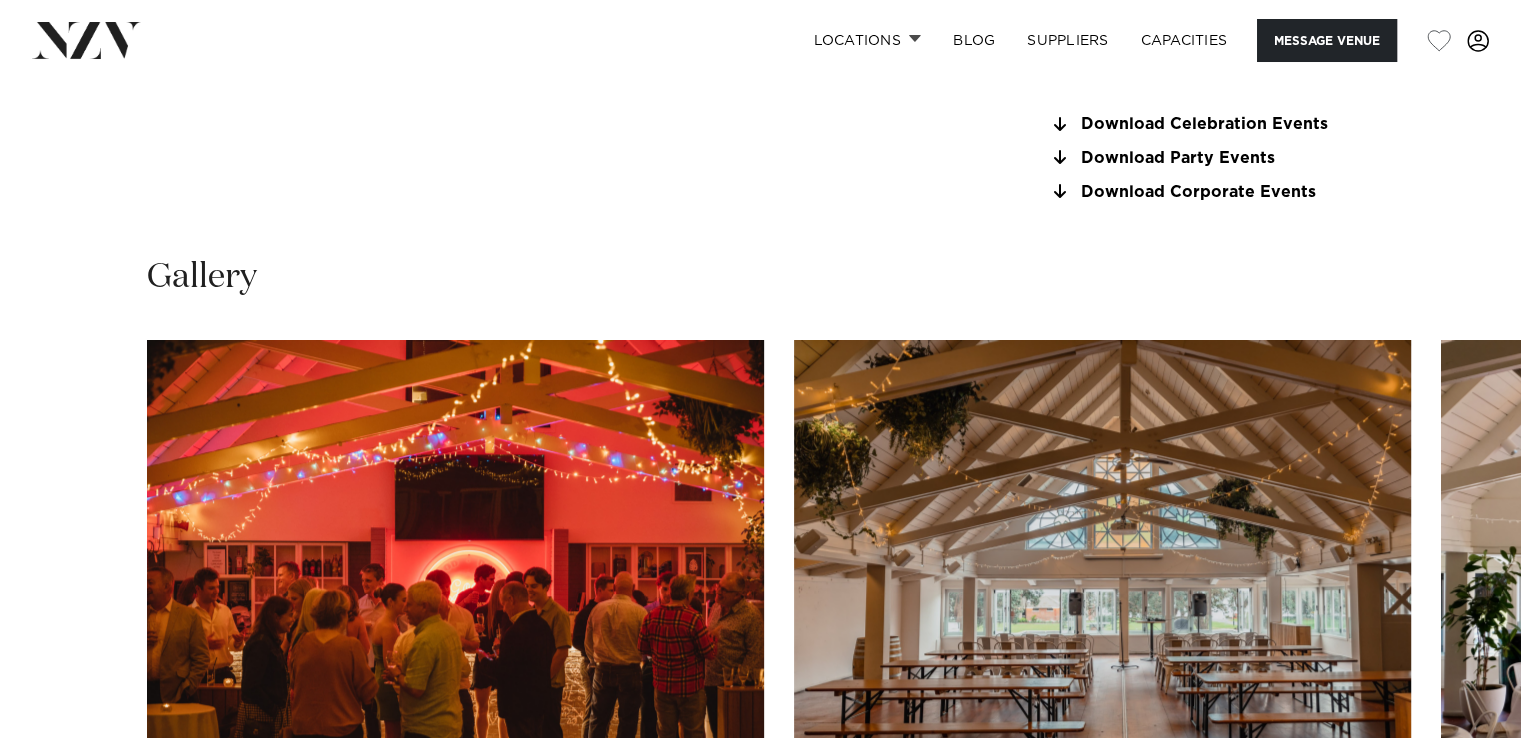 scroll, scrollTop: 1726, scrollLeft: 0, axis: vertical 